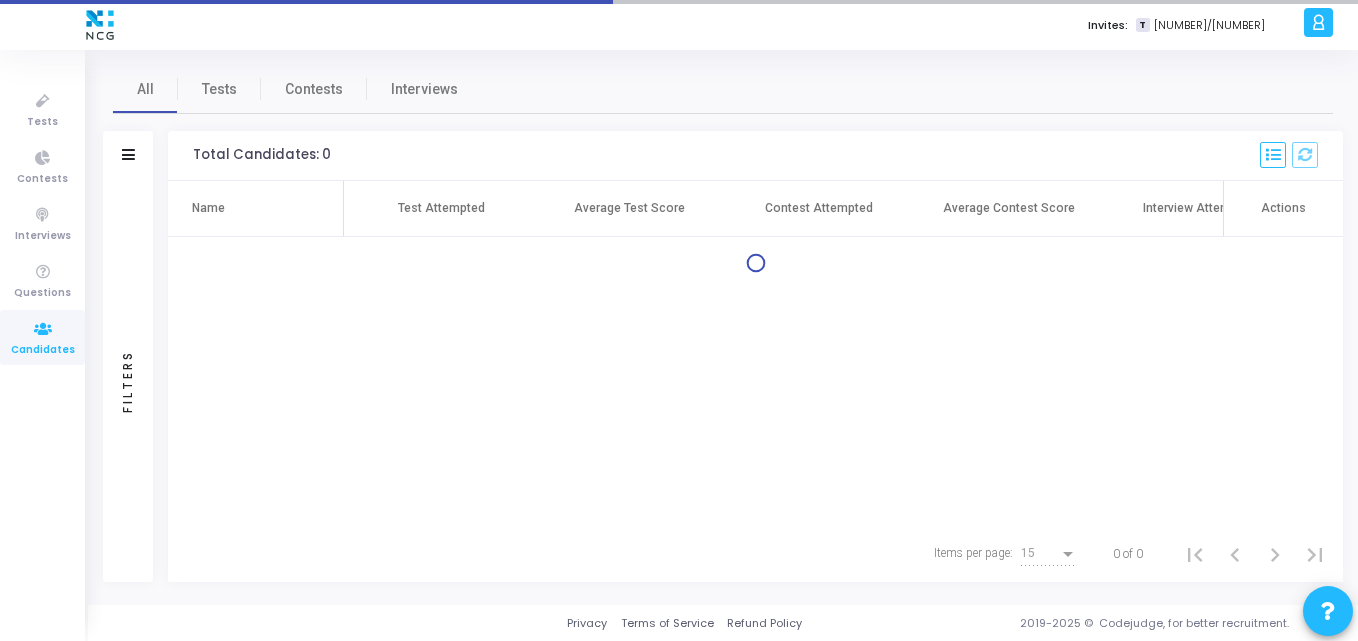 scroll, scrollTop: 0, scrollLeft: 0, axis: both 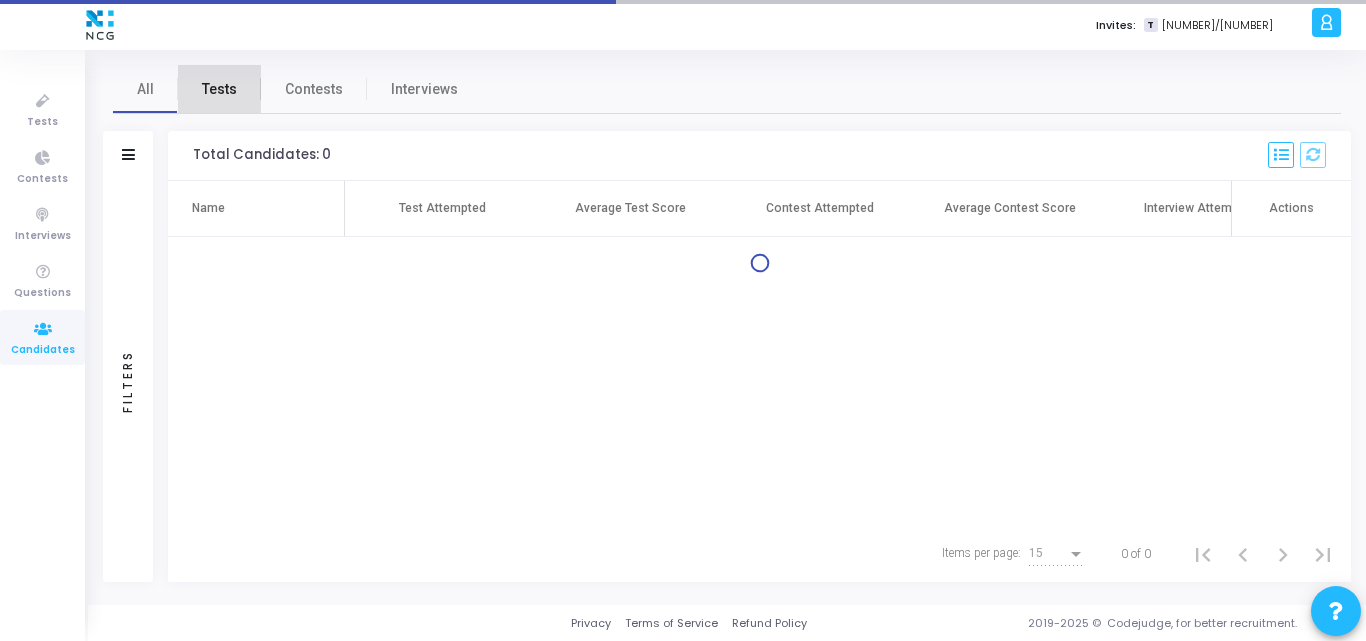 click on "Tests" at bounding box center [219, 89] 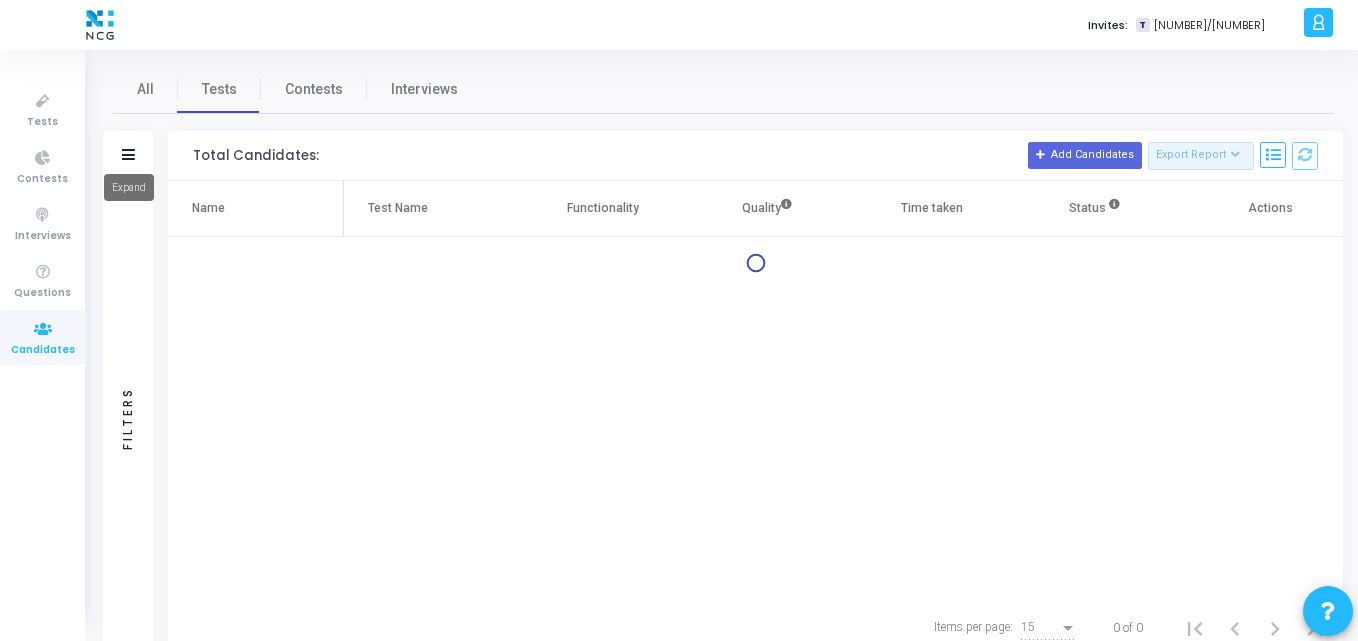 click 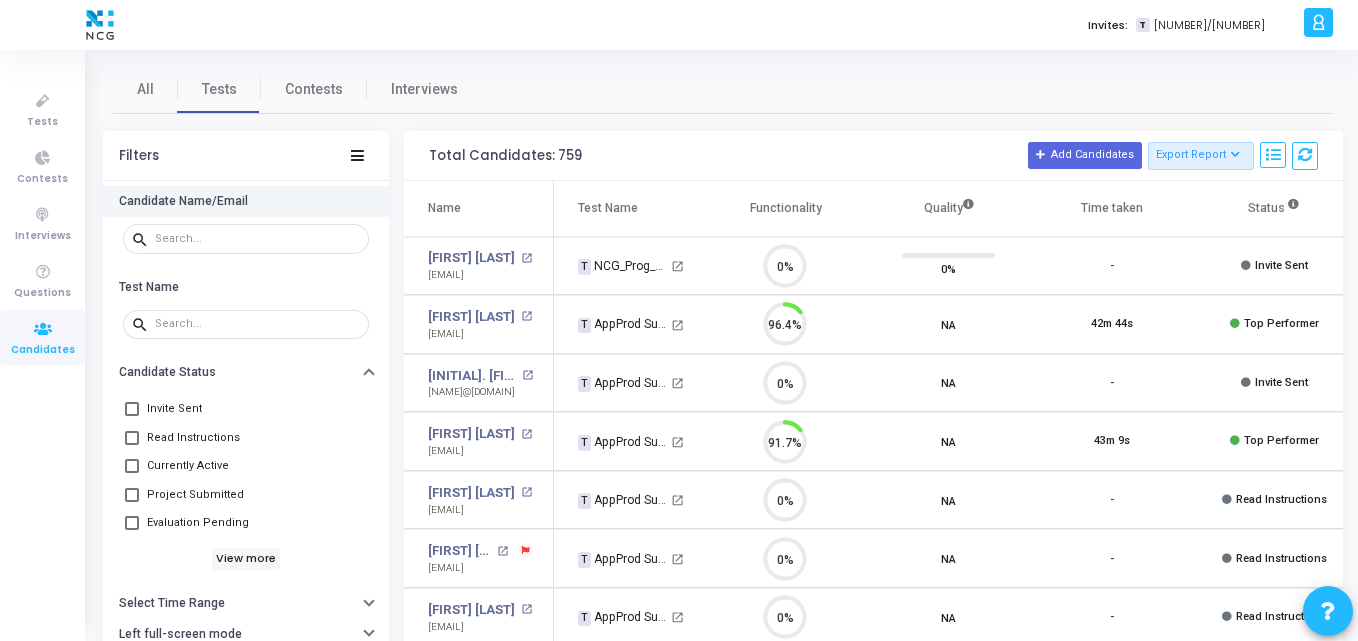 scroll, scrollTop: 9, scrollLeft: 9, axis: both 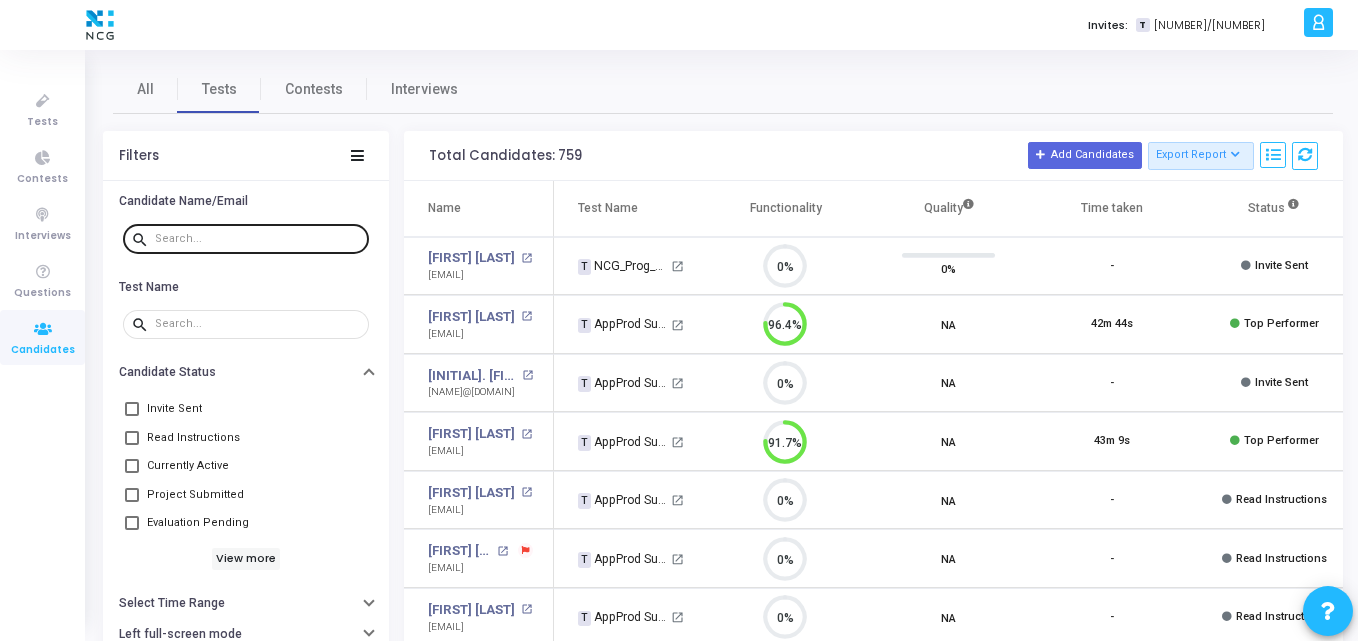 click at bounding box center [258, 238] 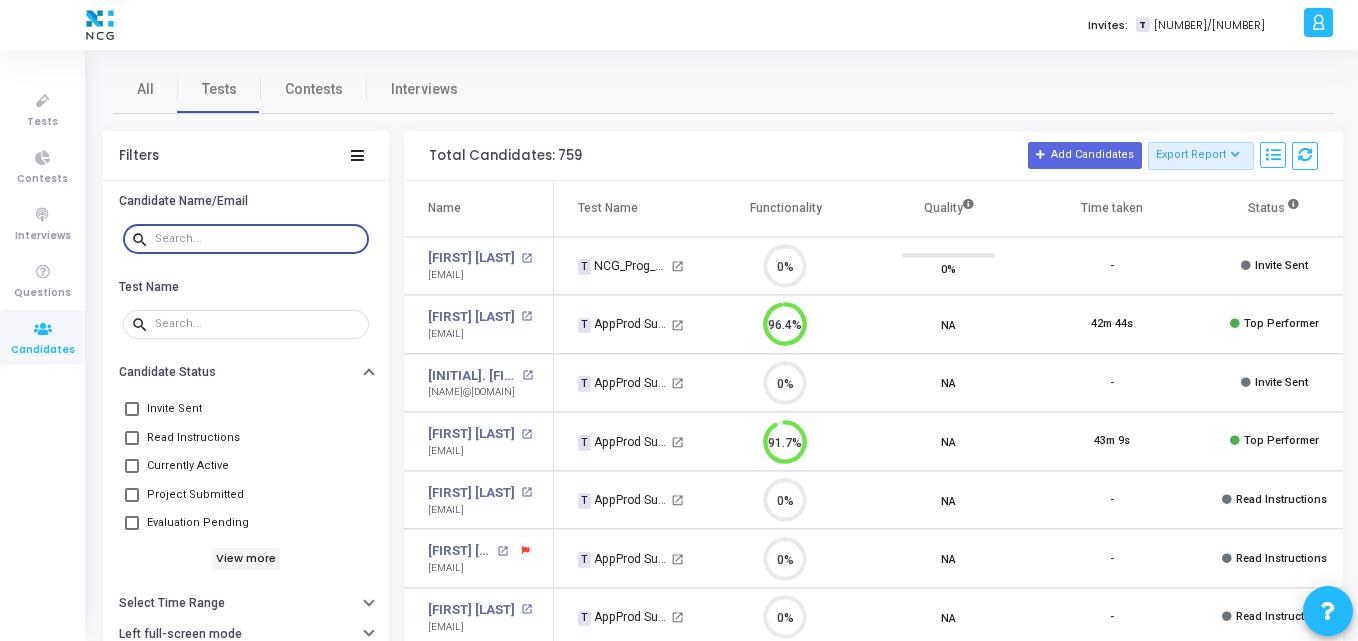 paste on "[EMAIL]" 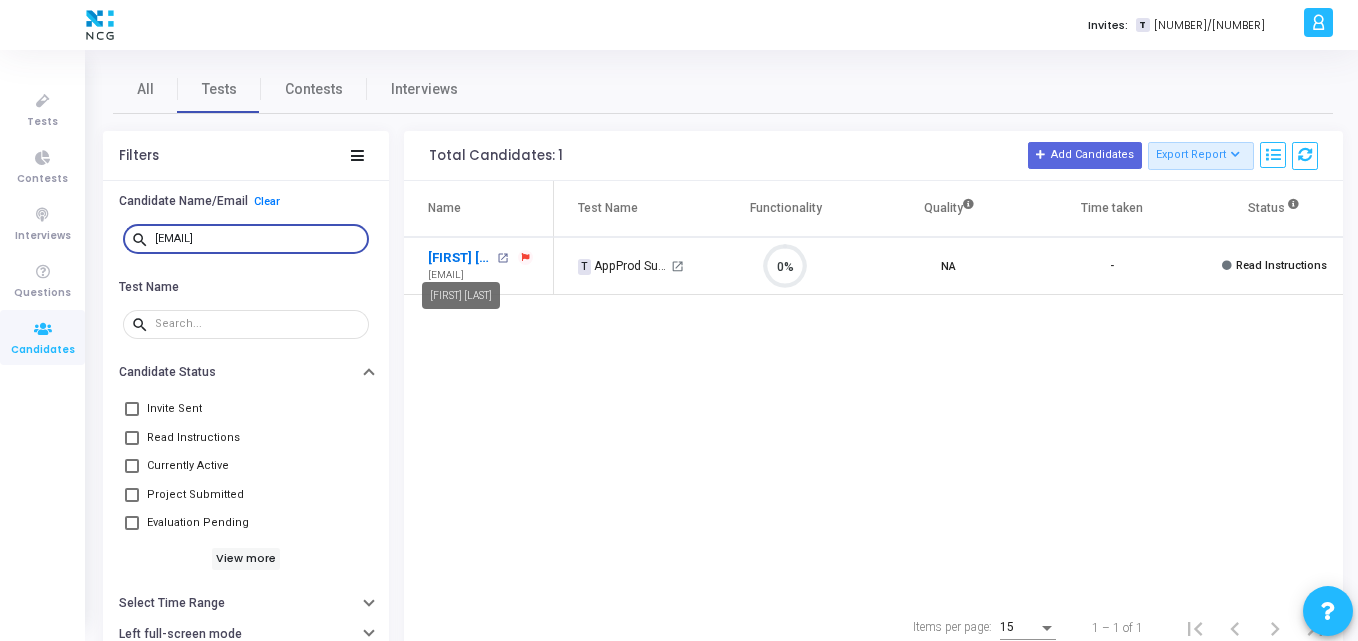 type on "[EMAIL]" 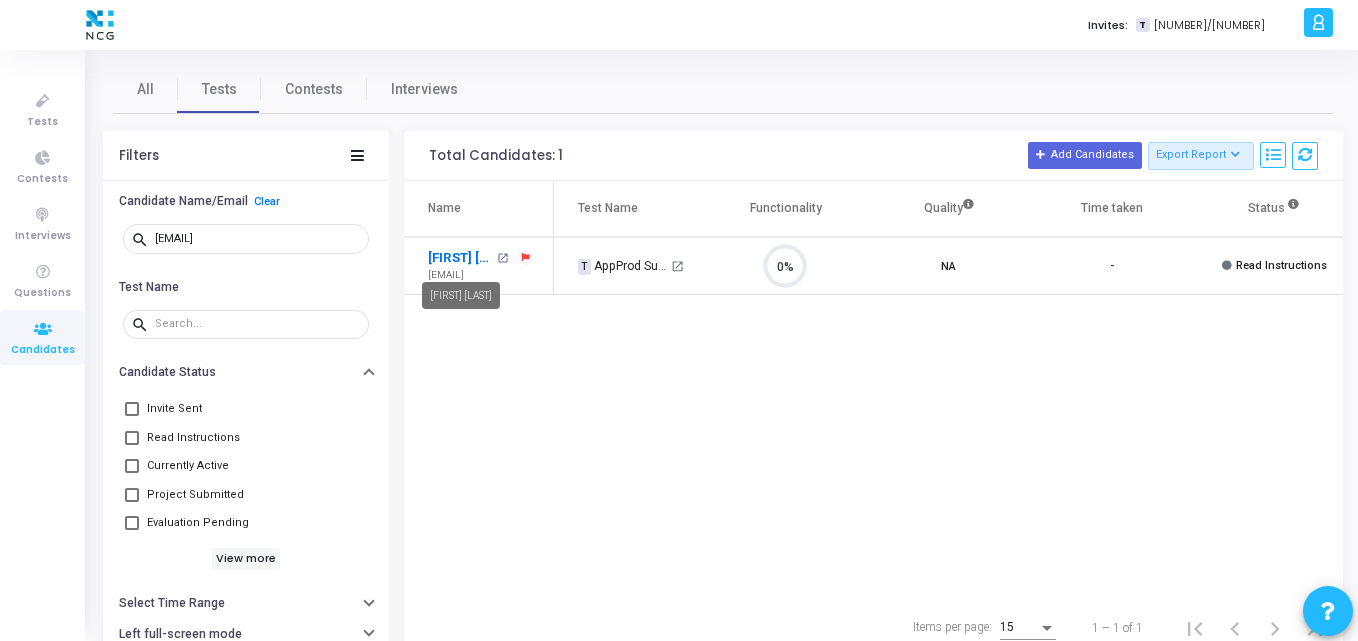 click on "[FIRST] [LAST]" at bounding box center (460, 258) 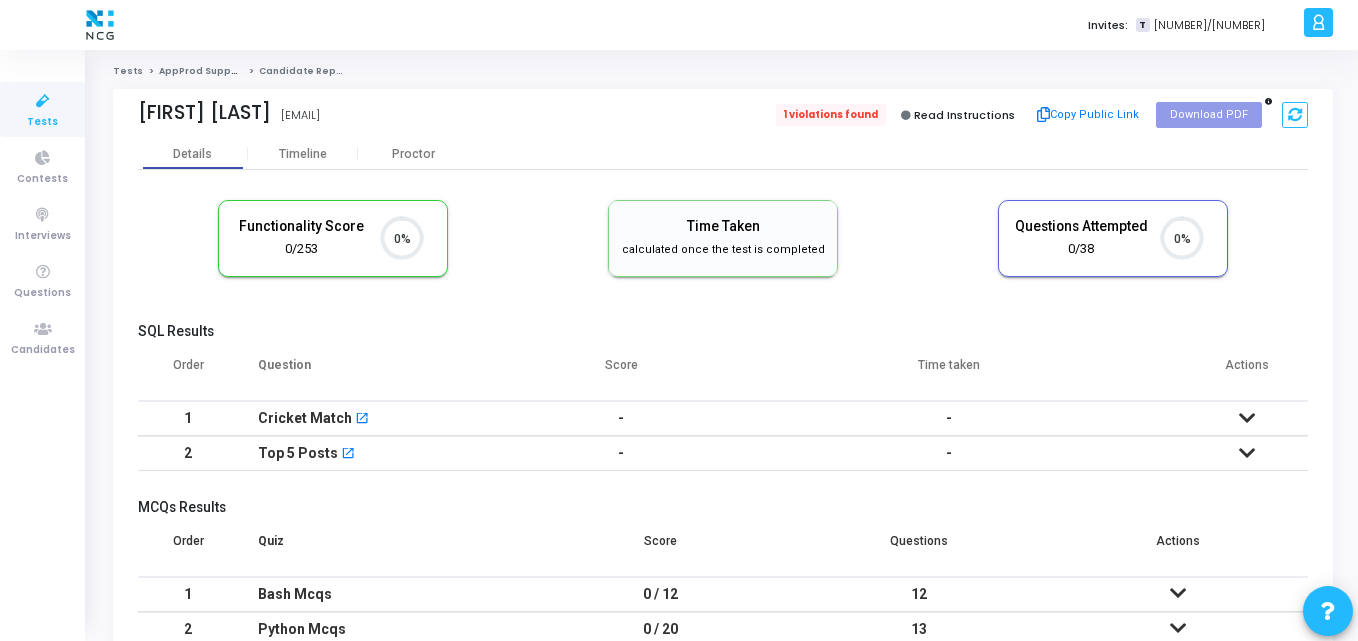 click on "1 violations found" 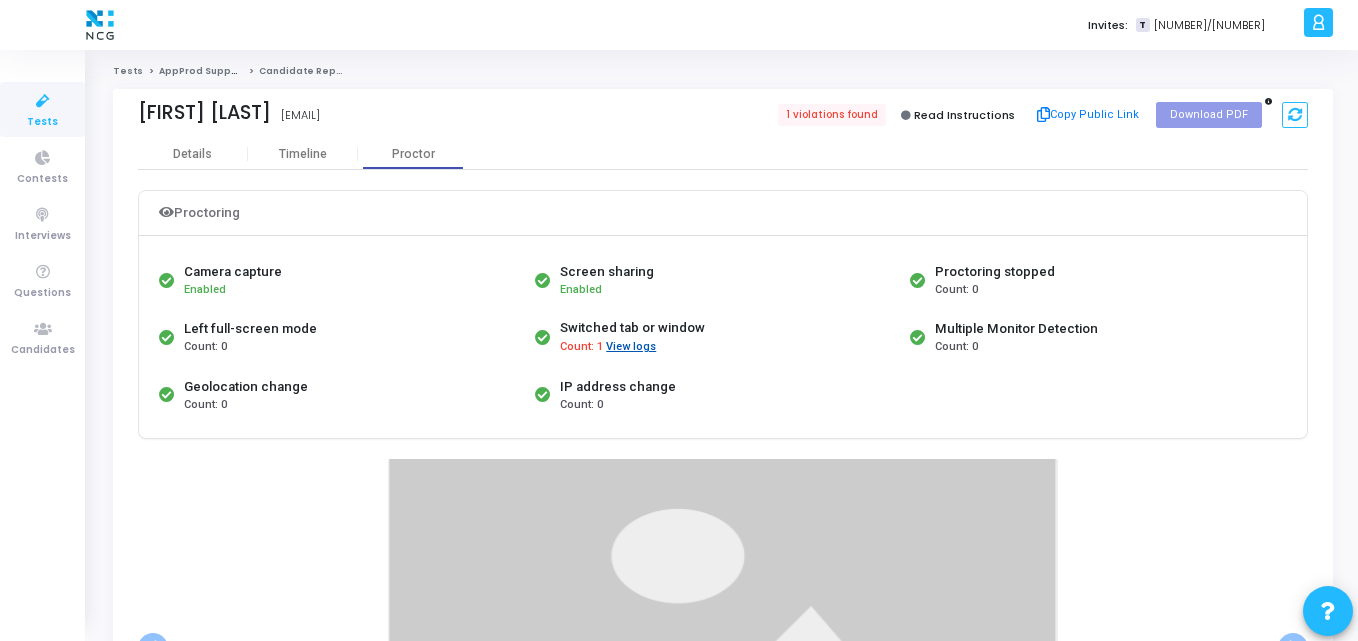click on "View logs" at bounding box center (631, 347) 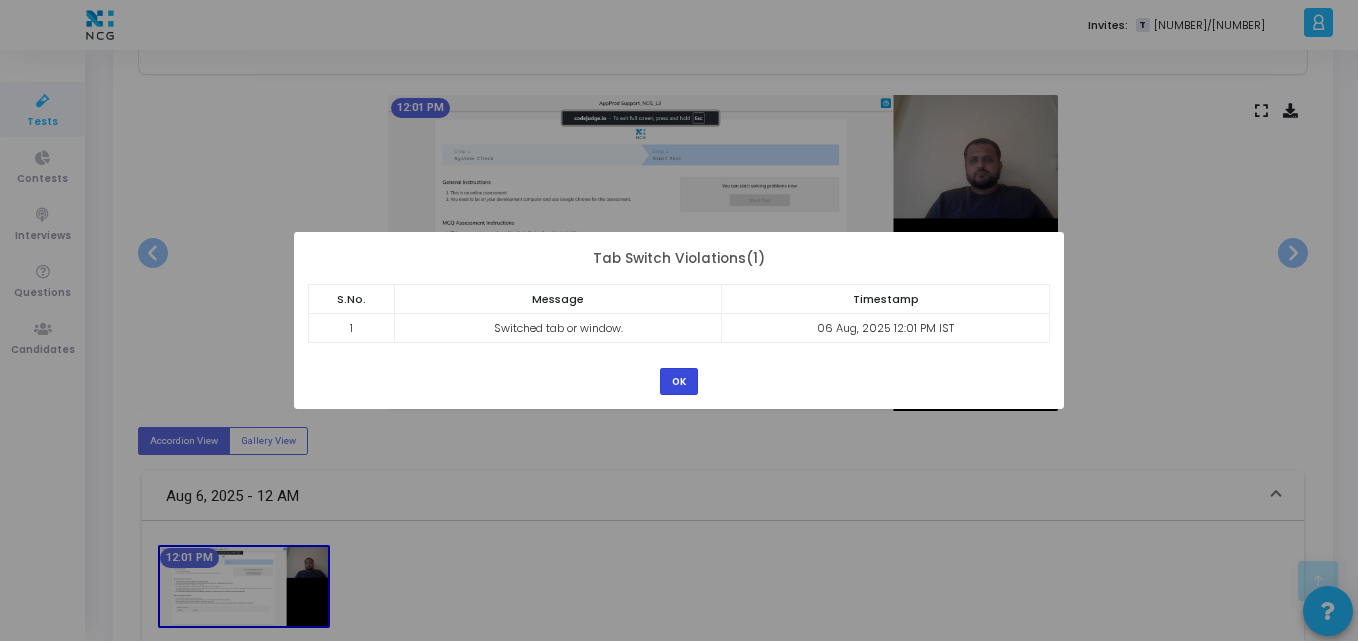 click on "OK" at bounding box center [679, 381] 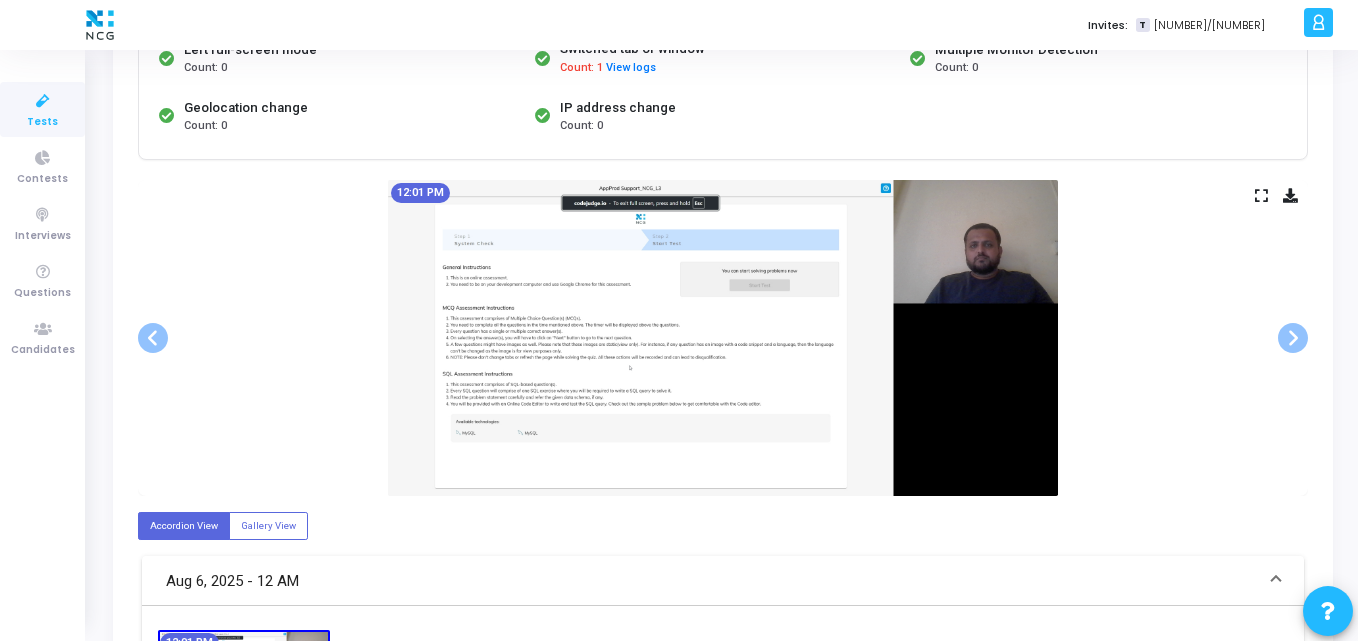 click at bounding box center (723, 338) 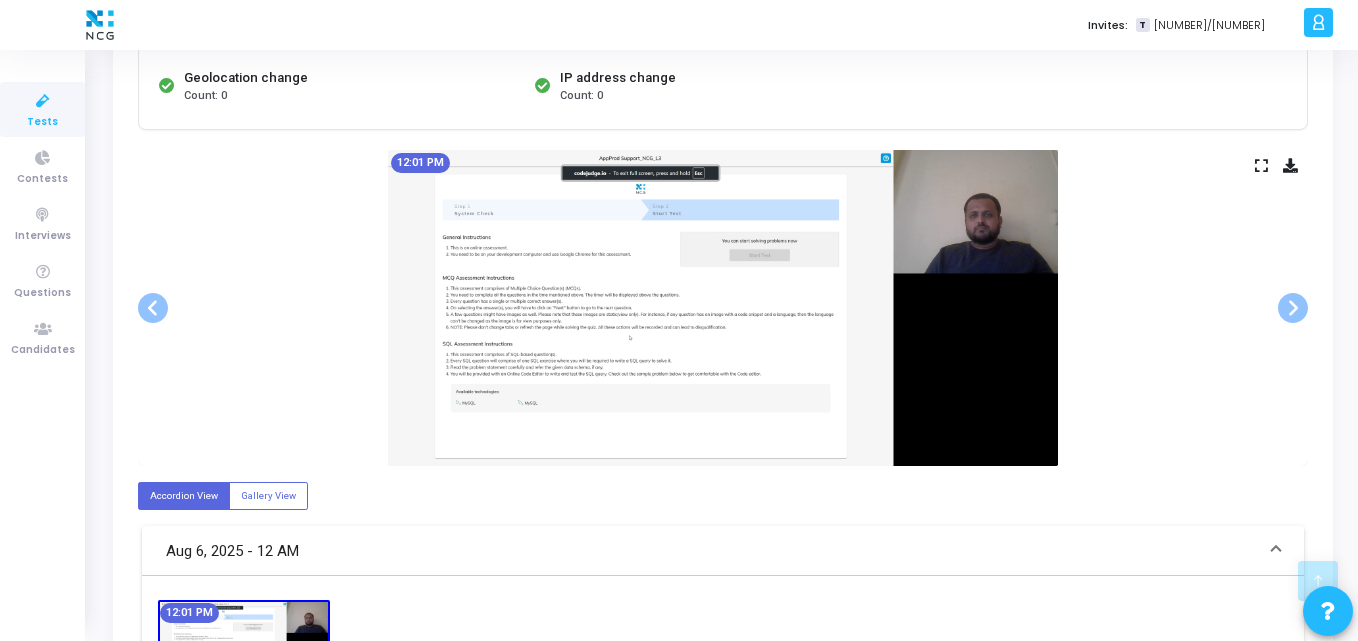 click at bounding box center (723, 308) 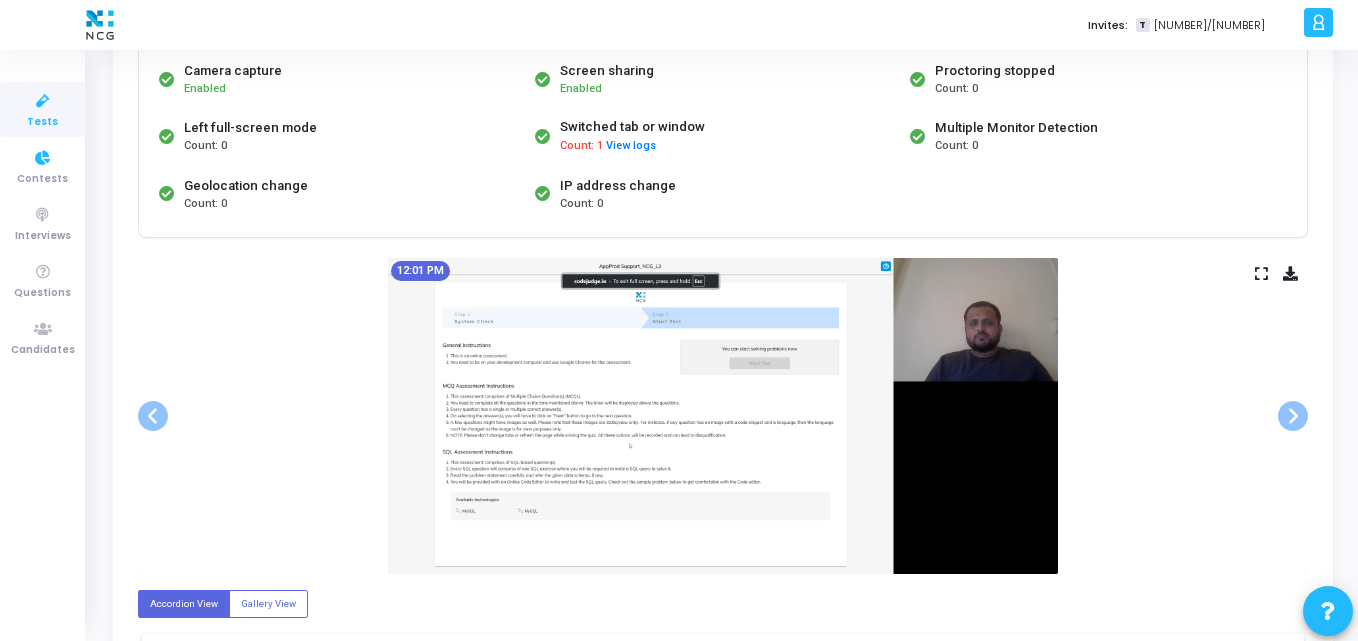 click on "Tests" at bounding box center [42, 122] 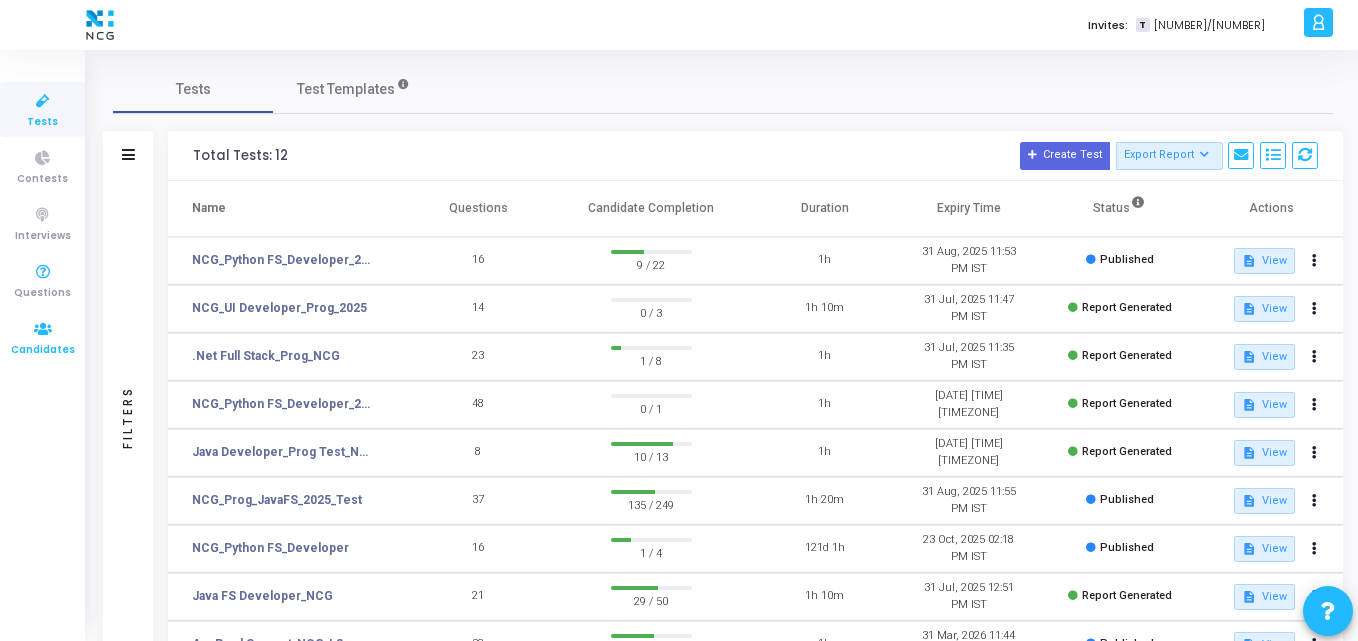 click at bounding box center (43, 329) 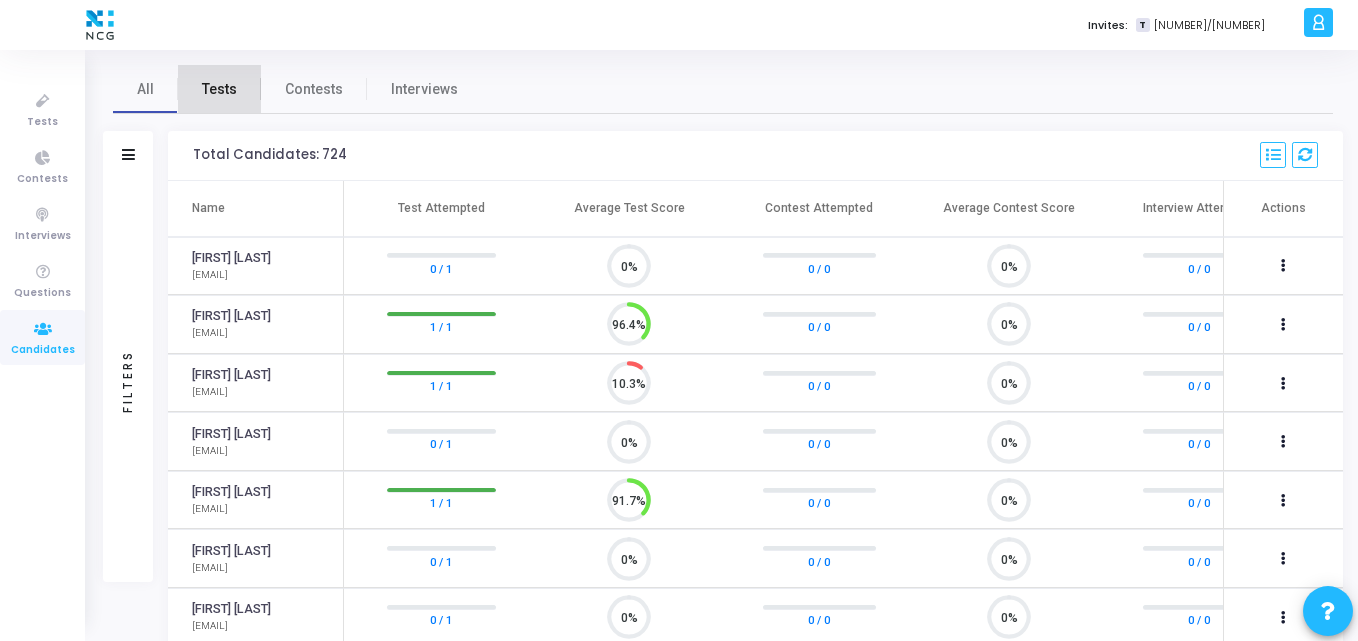 click on "Tests" at bounding box center (219, 89) 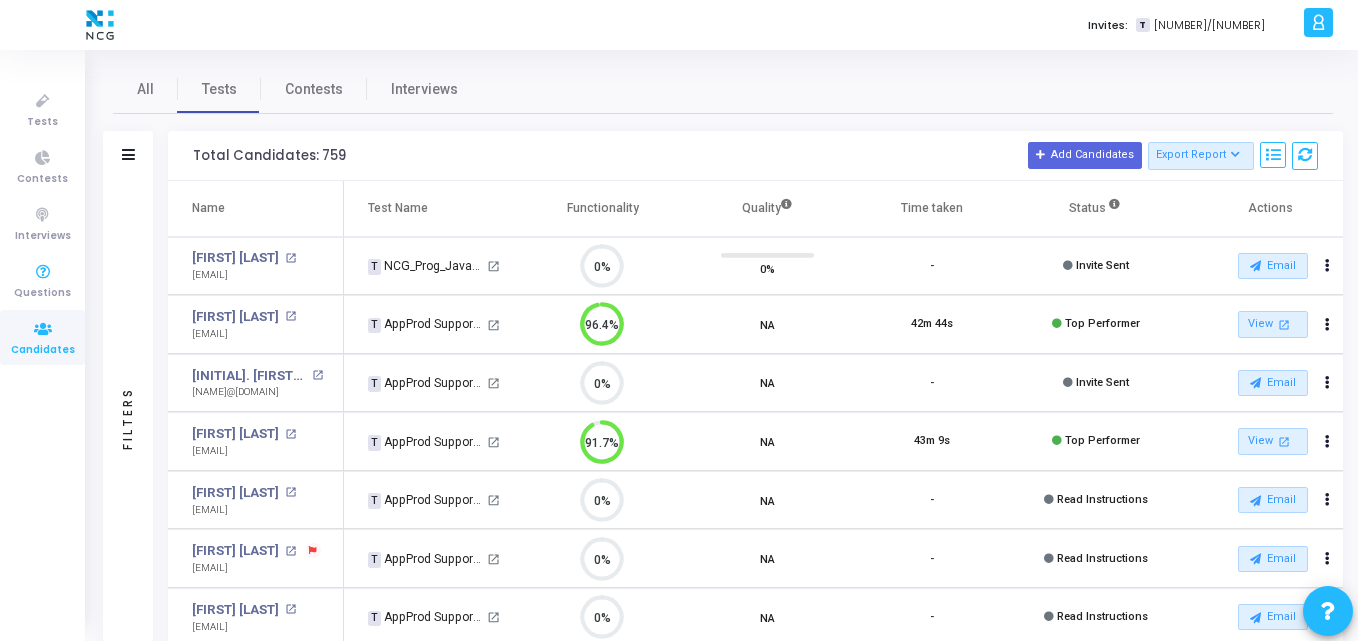 click at bounding box center (43, 329) 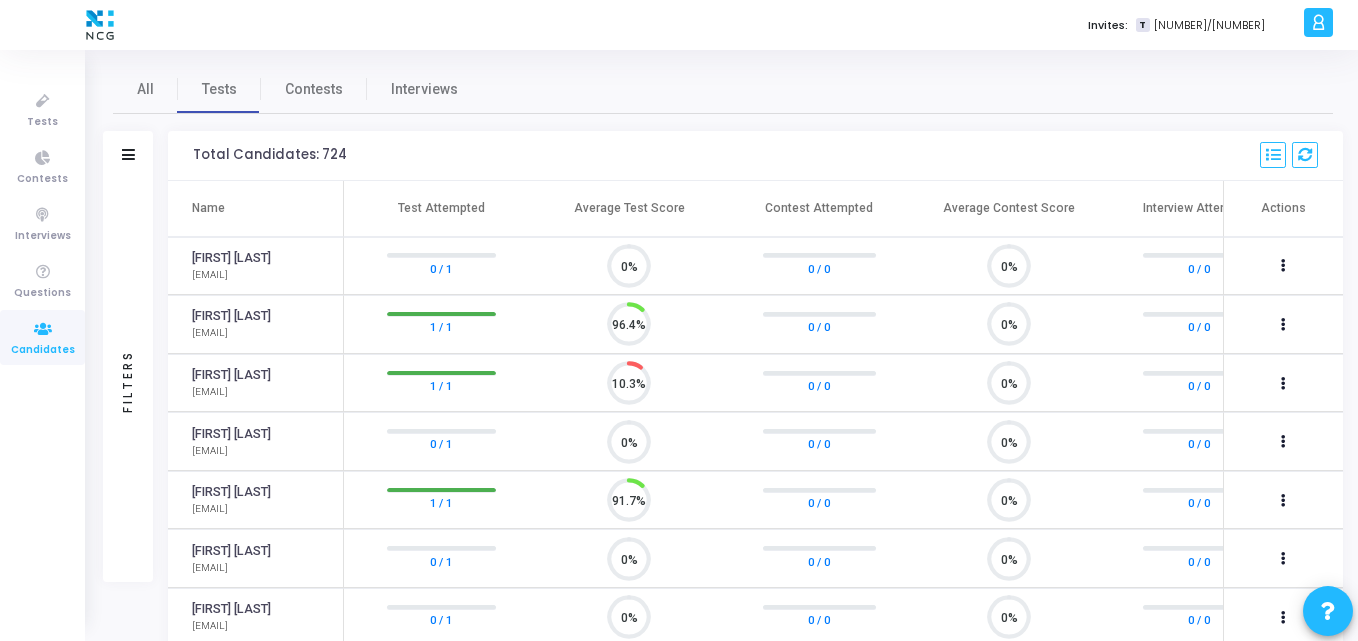 scroll, scrollTop: 9, scrollLeft: 9, axis: both 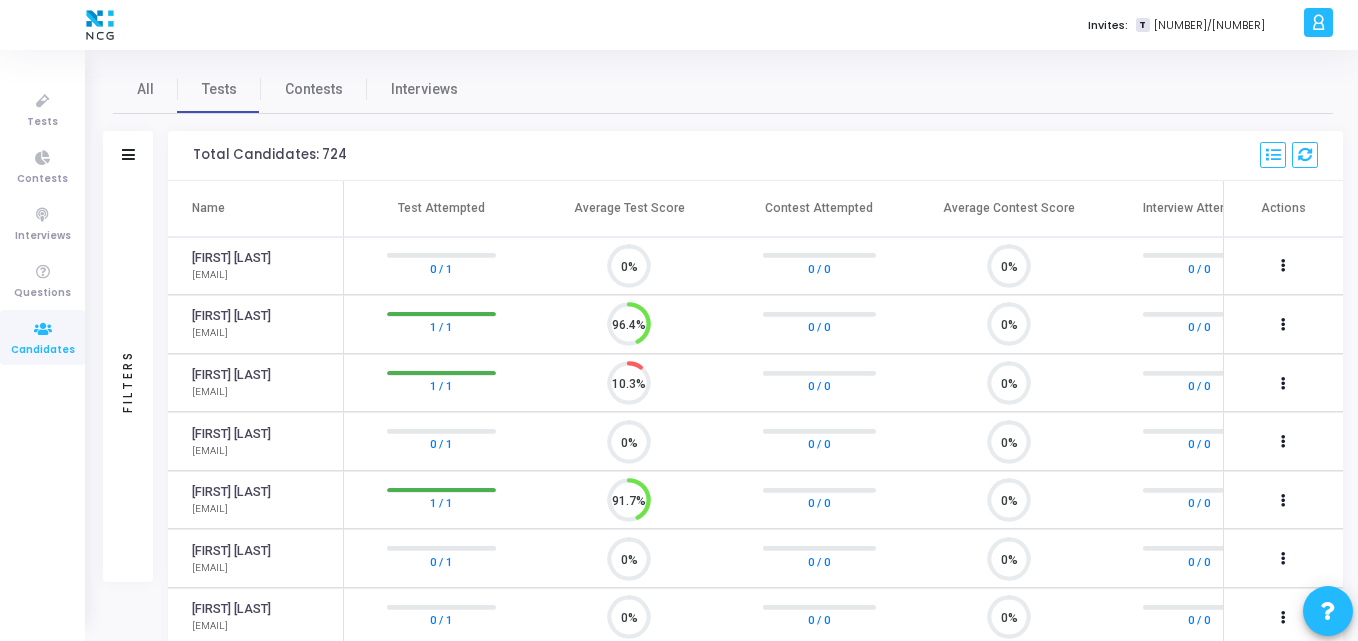 click 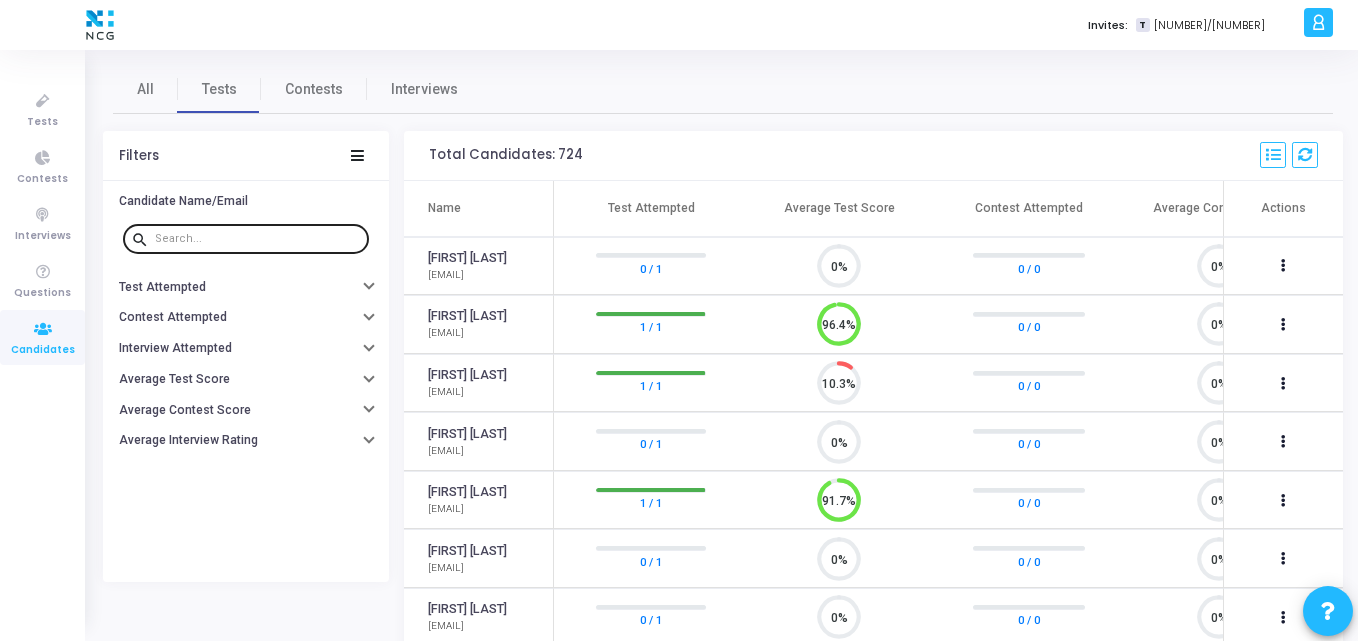 click at bounding box center (258, 239) 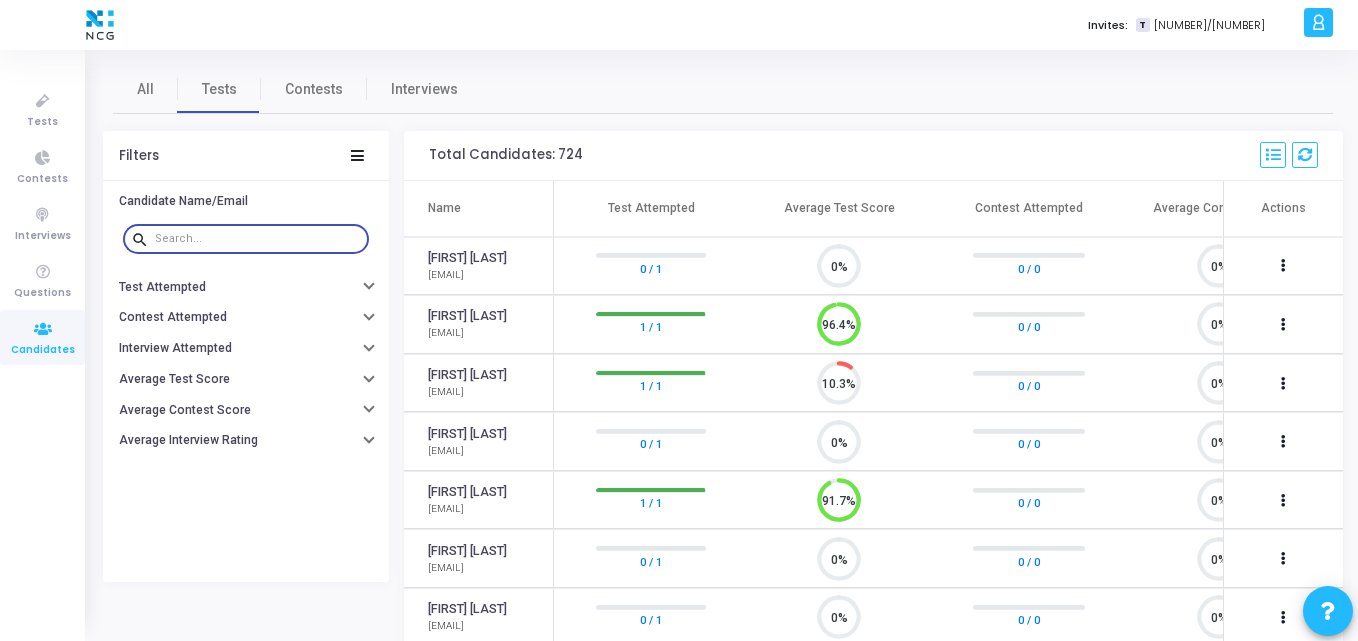 paste on "Interview Feedback Candidate Name: [FIRST] [LAST] Experience: 5.3 Years (Java, Spring, Angular) Role: Java Full Stack Engineer Technical Proficiency Core Backend Skills Java, Spring Boot, Microservices: Experience across multiple domains including e-commerce and telecom. Built and deployed RESTful APIs using Spring Boot with good use of Spring MVC, Batch, and Security modules. Hibernate & JPA: Good working knowledge of ORM frameworks. Demonstrated capability in designing entity relationships and handling database operations efficiently. API Development & Security: Practical experience in developing and securing RESTful services using JWT, Vault, and Swagger/Open API specs. Frontend & Full Stack Skills Angular, React JS, JavaScript, HTML, CSS: Demonstrates a balanced profile as a full stack developer with significant exposure to Angular and React in multiple recent projects. Strong in building interactive UIs. Typescript, Node JS: Involved in frontend development using modern libraries and frameworks; good u..." 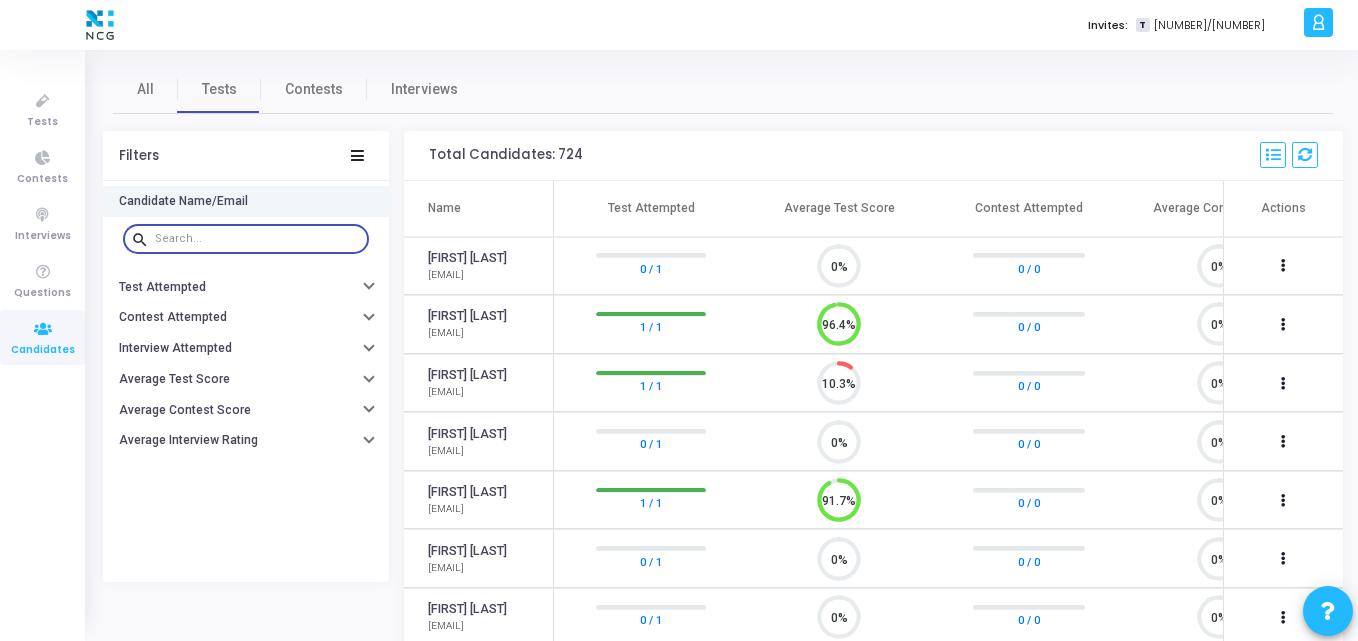 paste on "[EMAIL]" 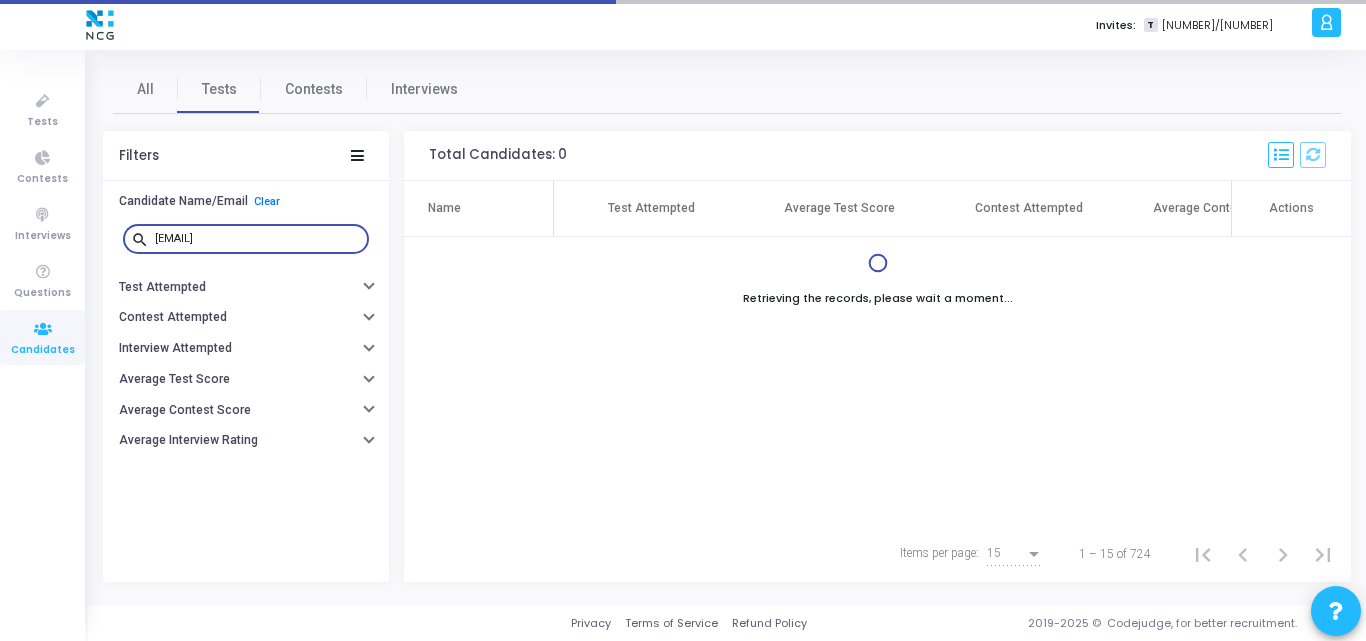 type on "[EMAIL]" 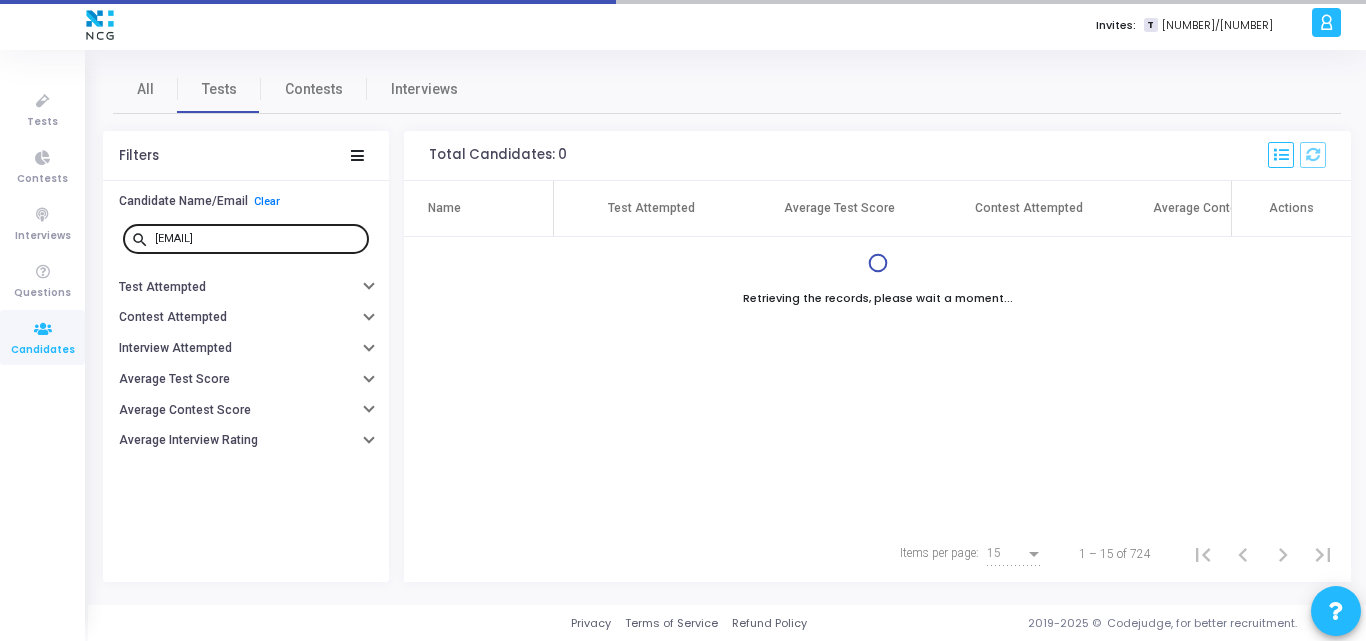 click on "search" at bounding box center [143, 239] 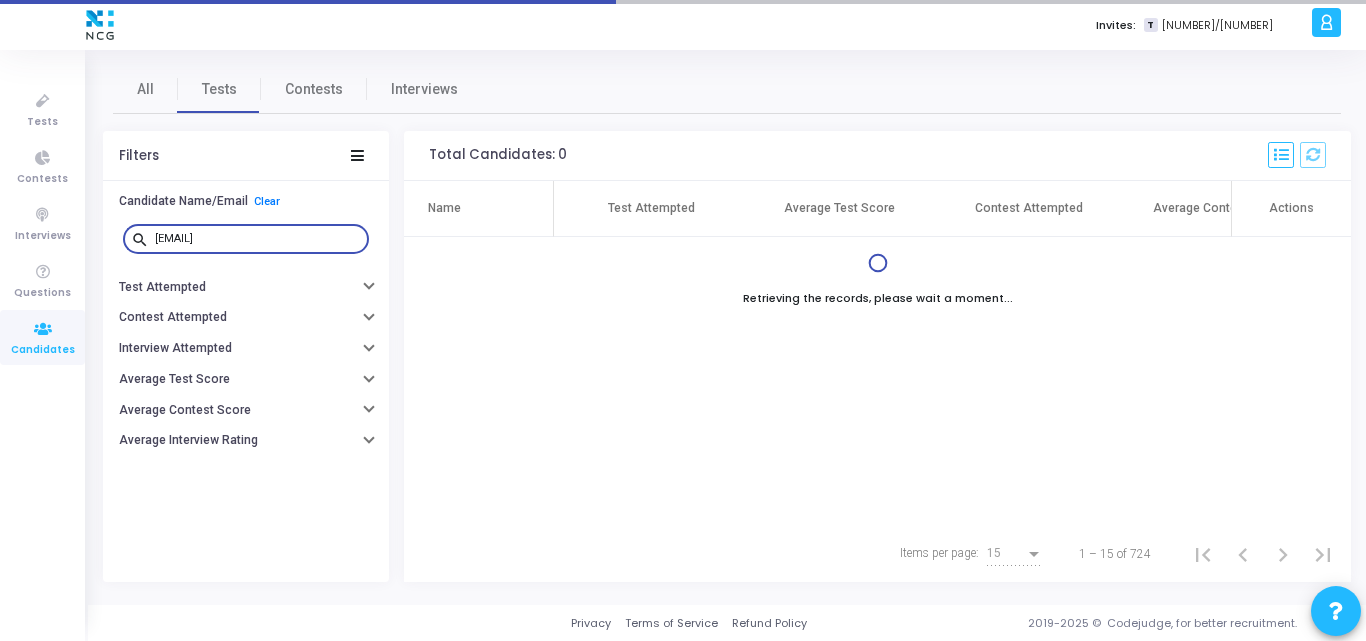 drag, startPoint x: 328, startPoint y: 236, endPoint x: 101, endPoint y: 251, distance: 227.49506 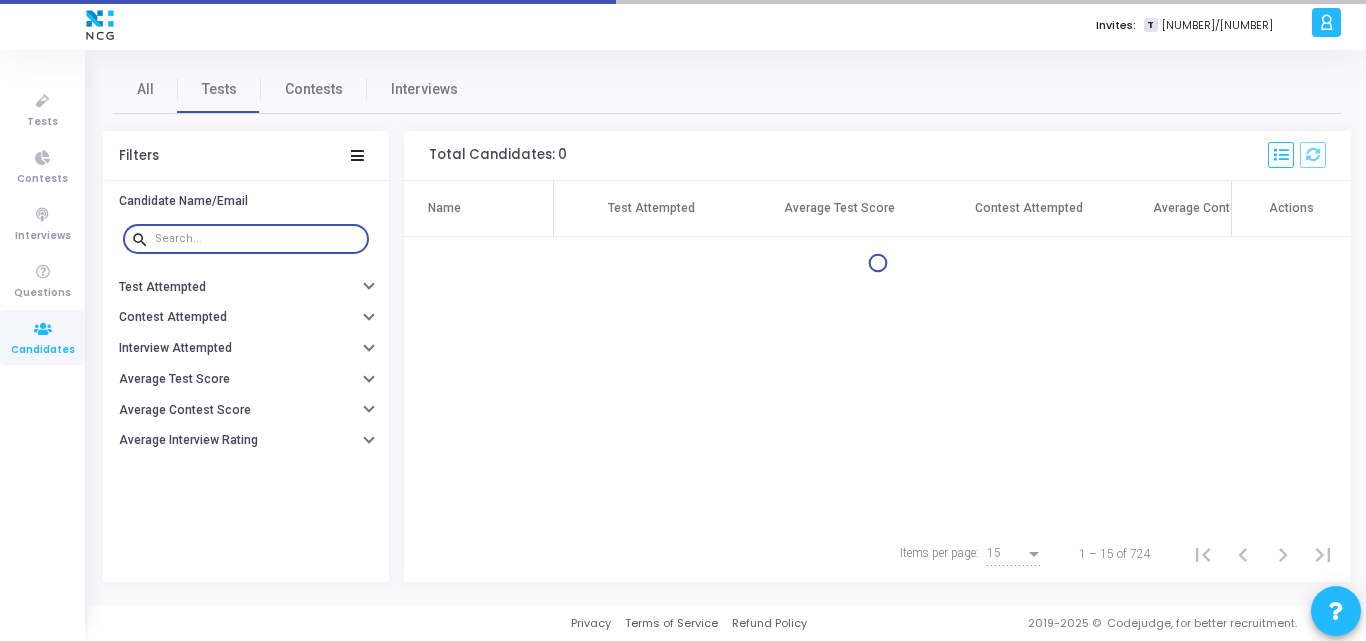type on "[EMAIL]" 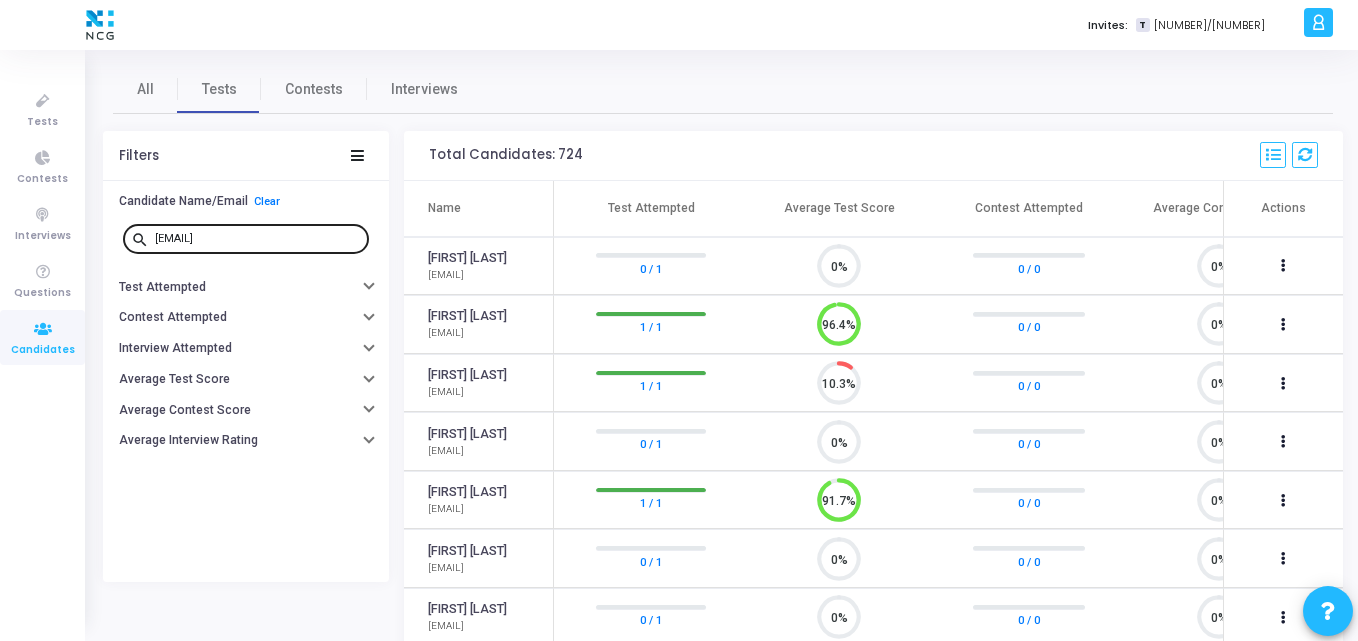 click on "[EMAIL]" at bounding box center (258, 238) 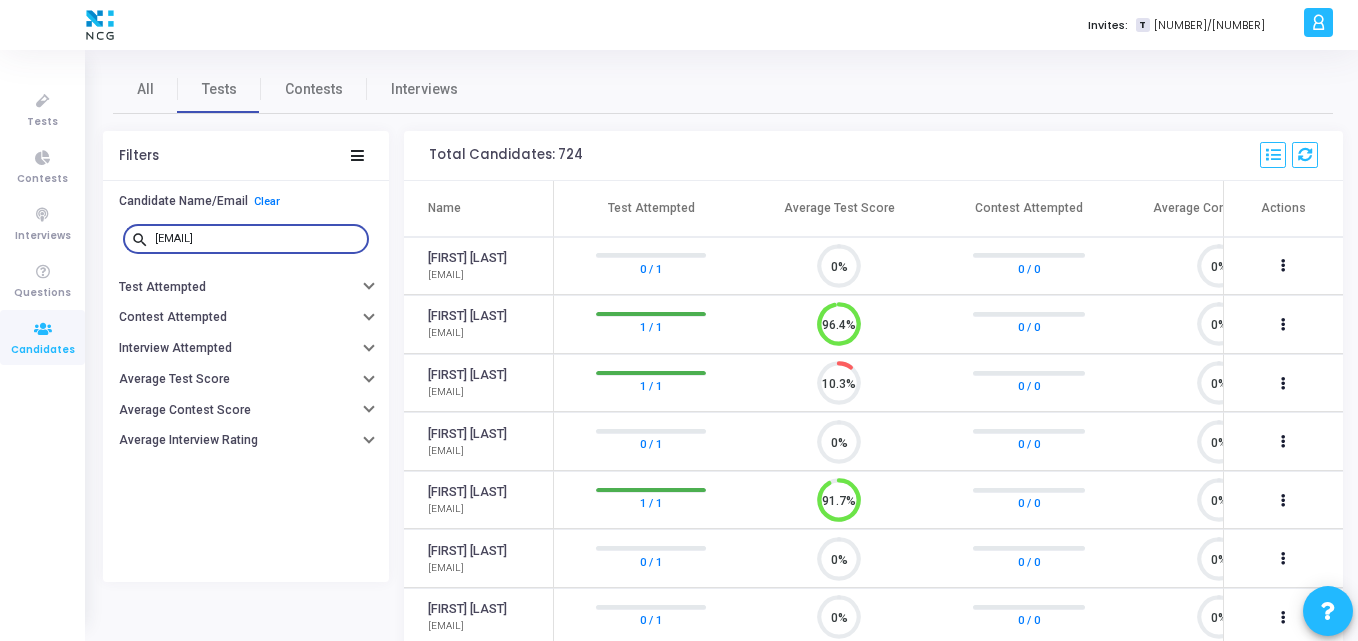 click on "[EMAIL]" at bounding box center [258, 239] 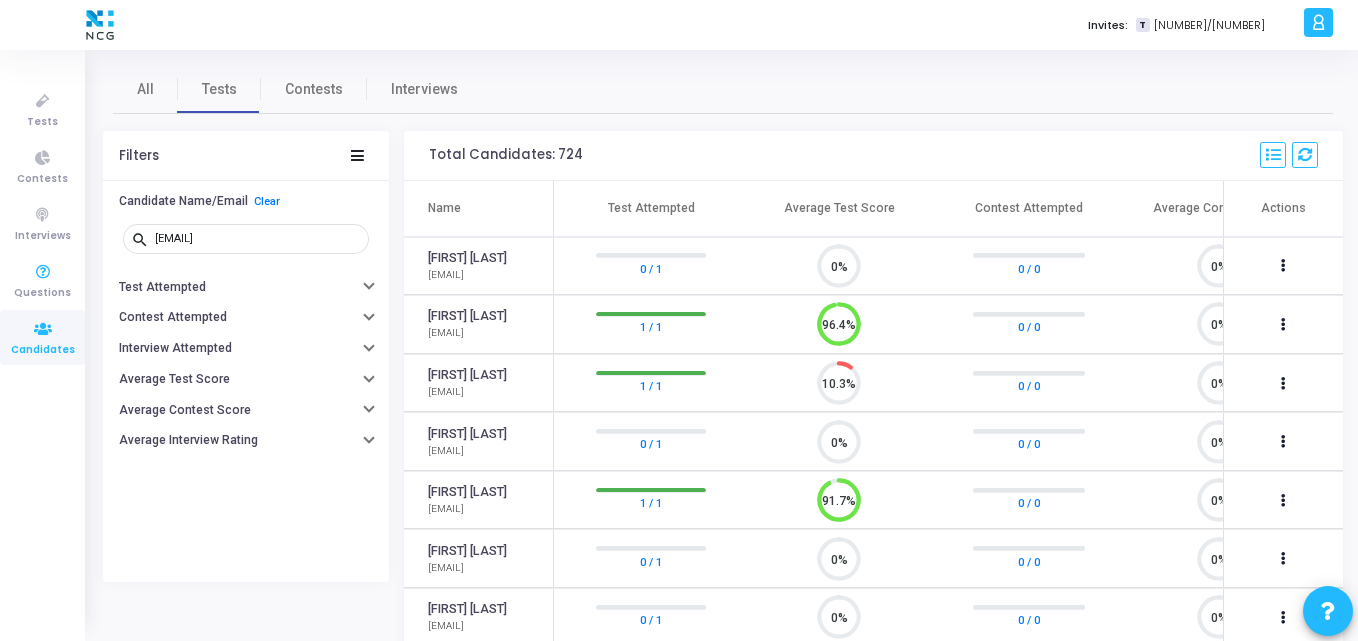 click at bounding box center [43, 329] 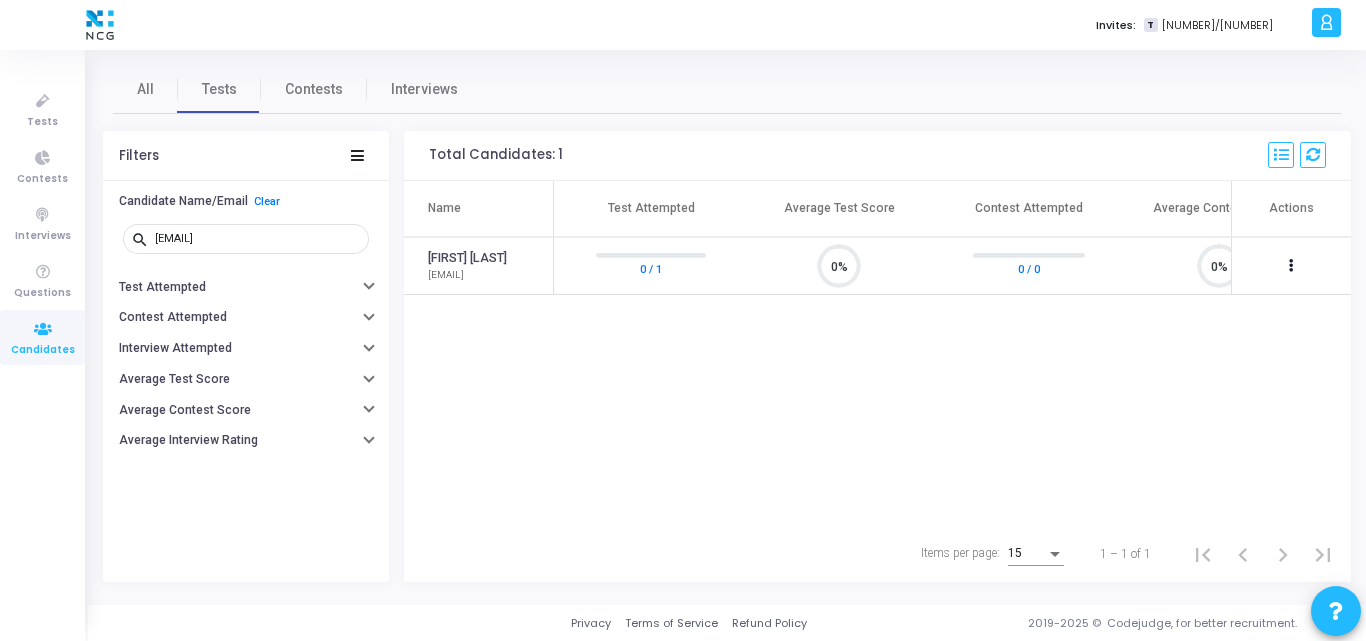 click on "All Tests Contests Interviews Filters Candidate Name/Email Clear search [EMAIL] Test Attempted Contest Attempted Interview Attempted Average Test Score Average Contest Score Average Interview Rating Name Added On Test Attempted Average Test Score Last Test Attempted Contest Attempted Average Contest Score Last Contest Attempted Interview Attempted Average Interview Rating Last Interview Attempted Actions Name Test Attempted Average Test Score Contest Attempted Average Contest Score Interview Attempted Average Interview Rating Actions [FIRST] [LAST] [EMAIL] 0 / 1 0% 0 / 0 0% 0 / 0 ( ) ( ) ( ) ( ) ( ) 0 Items per page: 15 1 – 1 of 1" 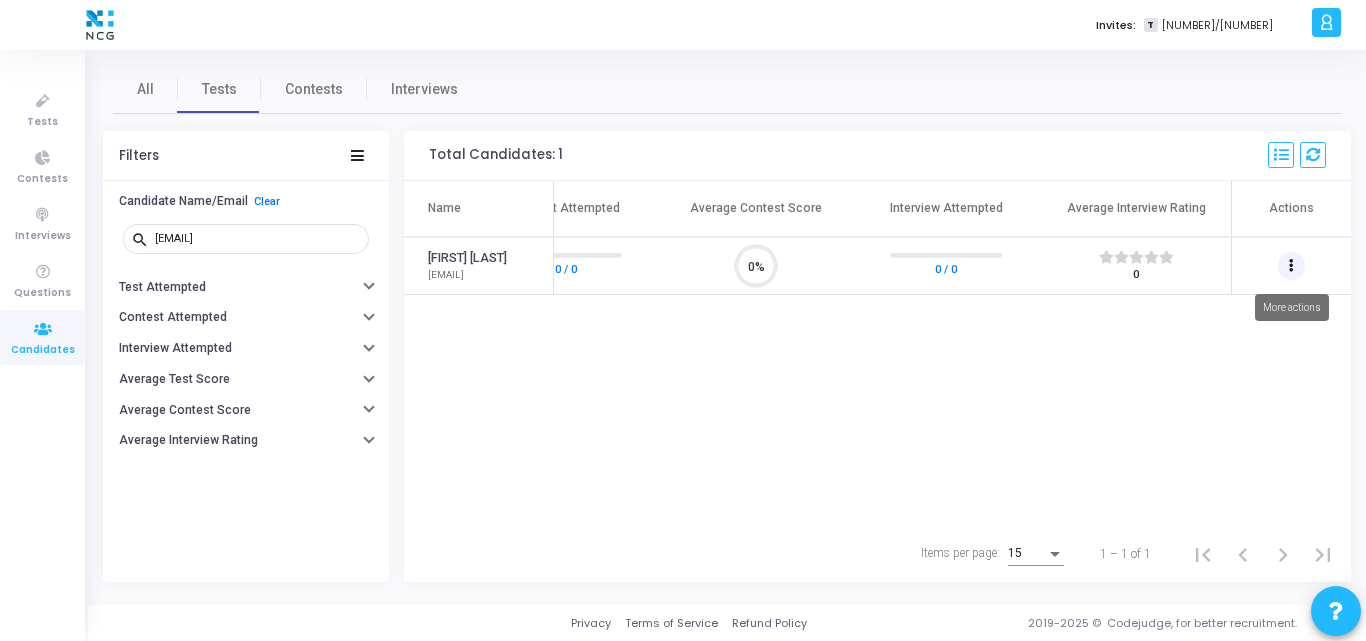 click at bounding box center [1292, 266] 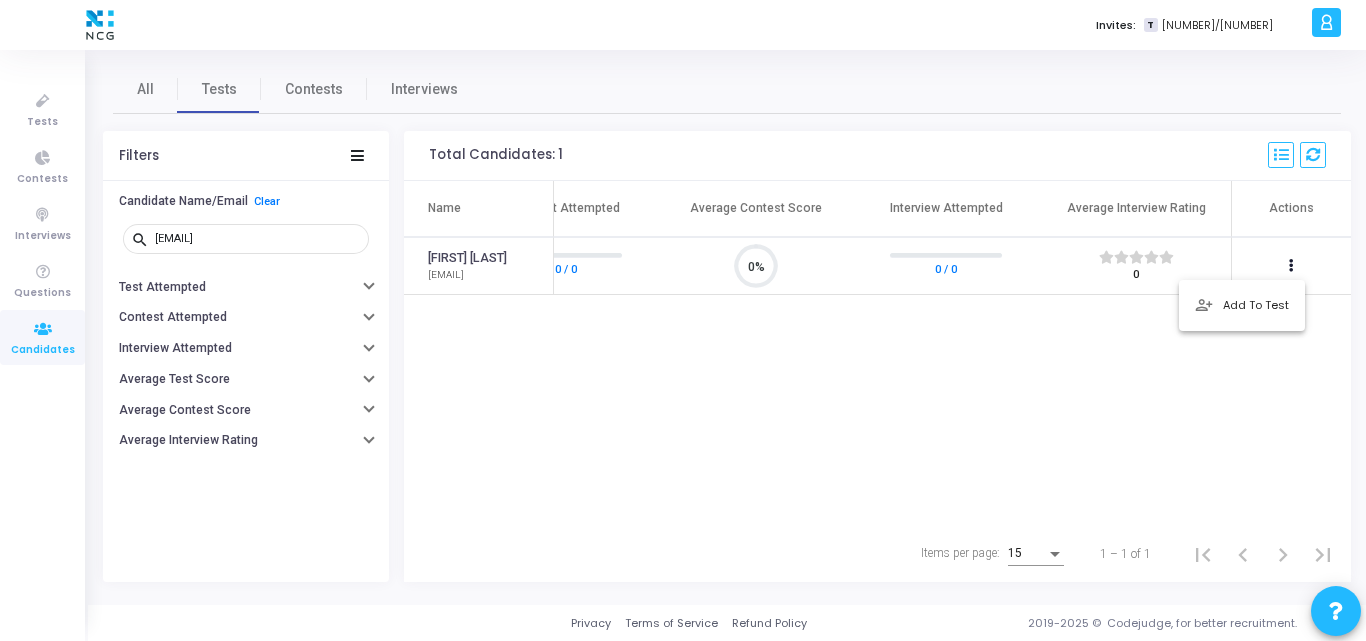 click at bounding box center [683, 320] 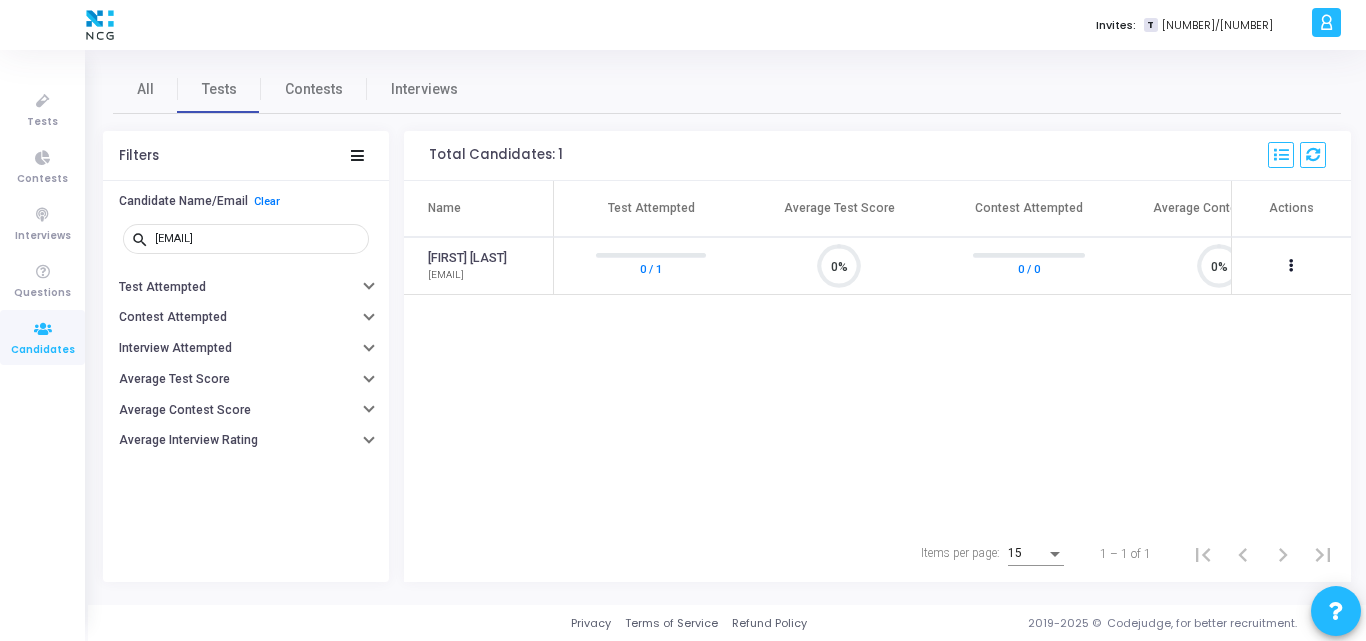 click on "Name Test Attempted Average Test Score Contest Attempted Average Contest Score Interview Attempted Average Interview Rating Actions [FIRST] [LAST] [NAME]@[DOMAIN] 0 / 1 0% 0 / 0 0% 0 / 0 ( ) ( ) ( ) ( ) ( ) 0" 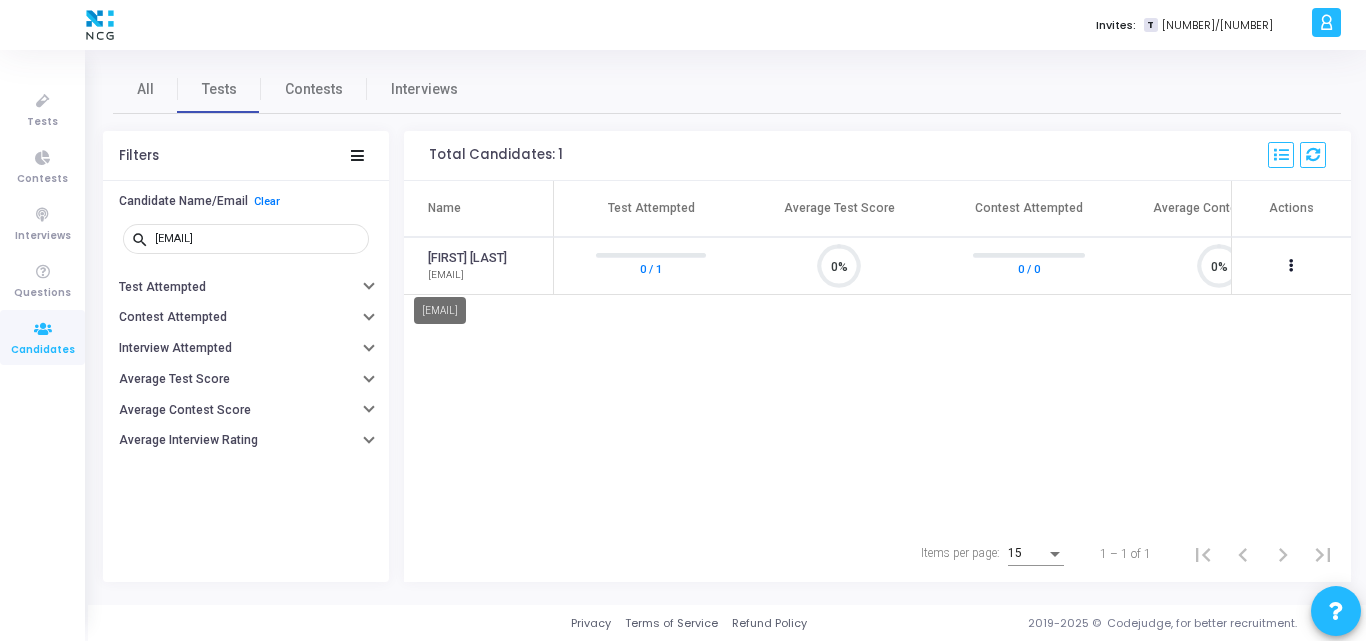drag, startPoint x: 467, startPoint y: 270, endPoint x: 458, endPoint y: 254, distance: 18.35756 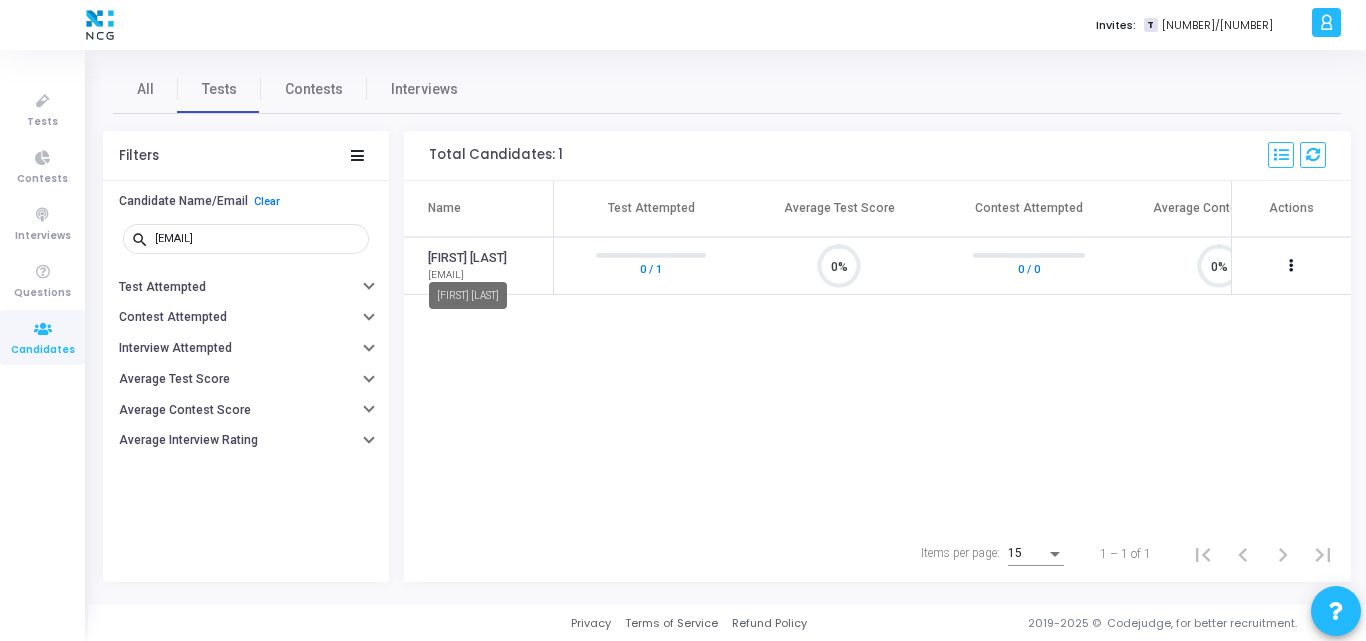click on "[FIRST] [LAST]" at bounding box center (467, 258) 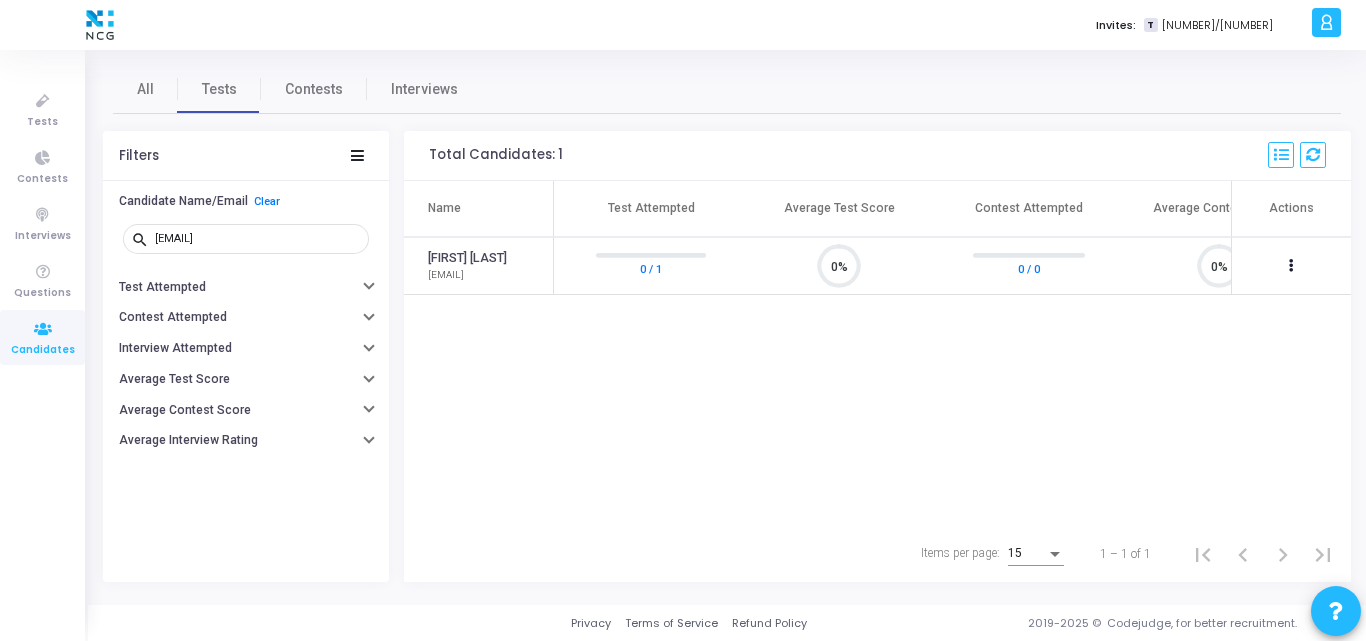 click on "[FIRST] [LAST]" at bounding box center (467, 258) 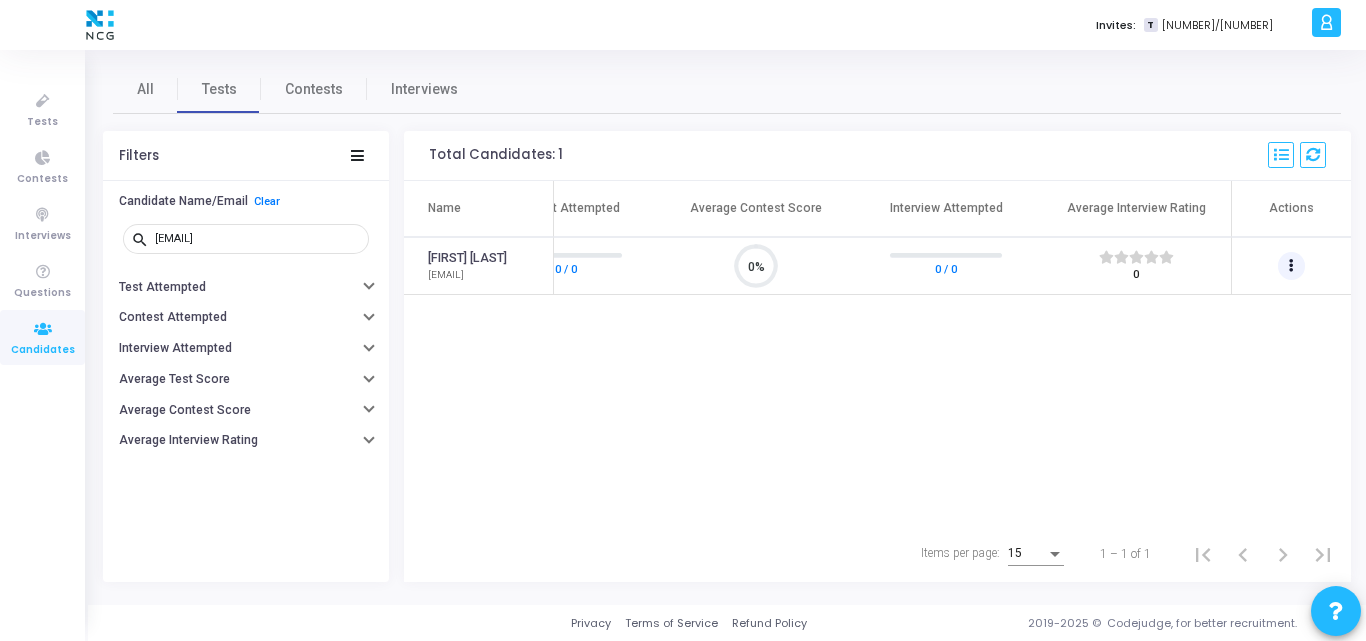 drag, startPoint x: 1269, startPoint y: 272, endPoint x: 1281, endPoint y: 268, distance: 12.649111 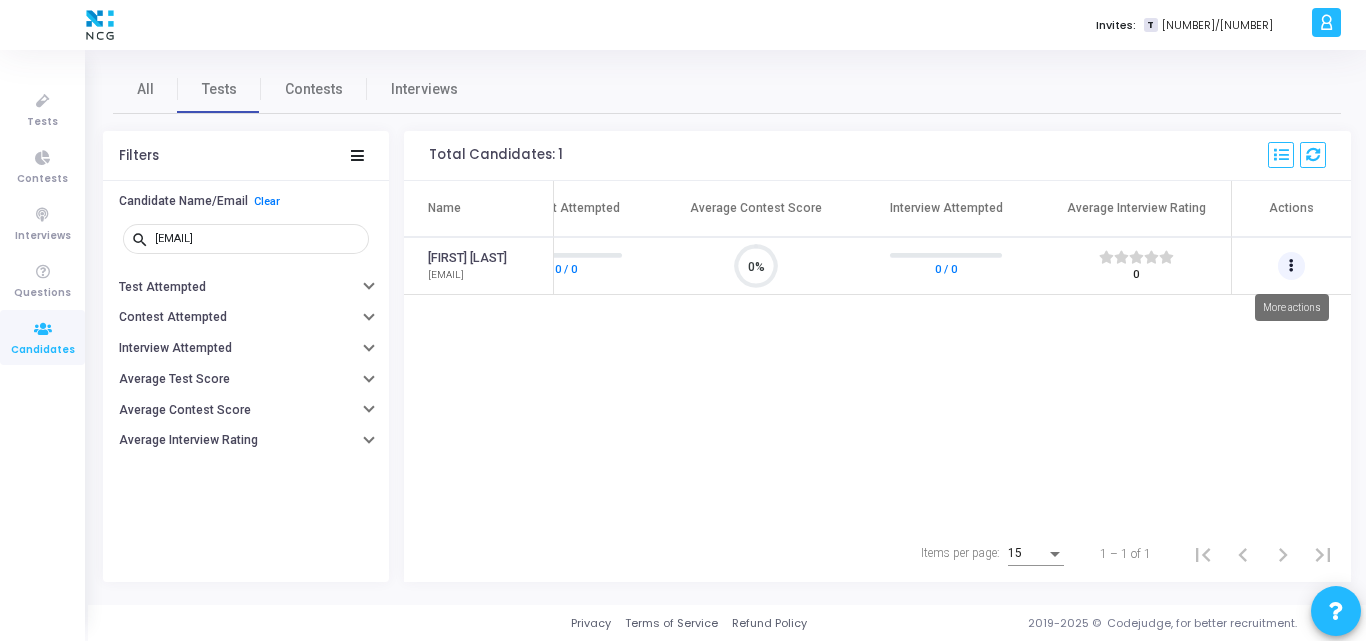 click at bounding box center (1292, 266) 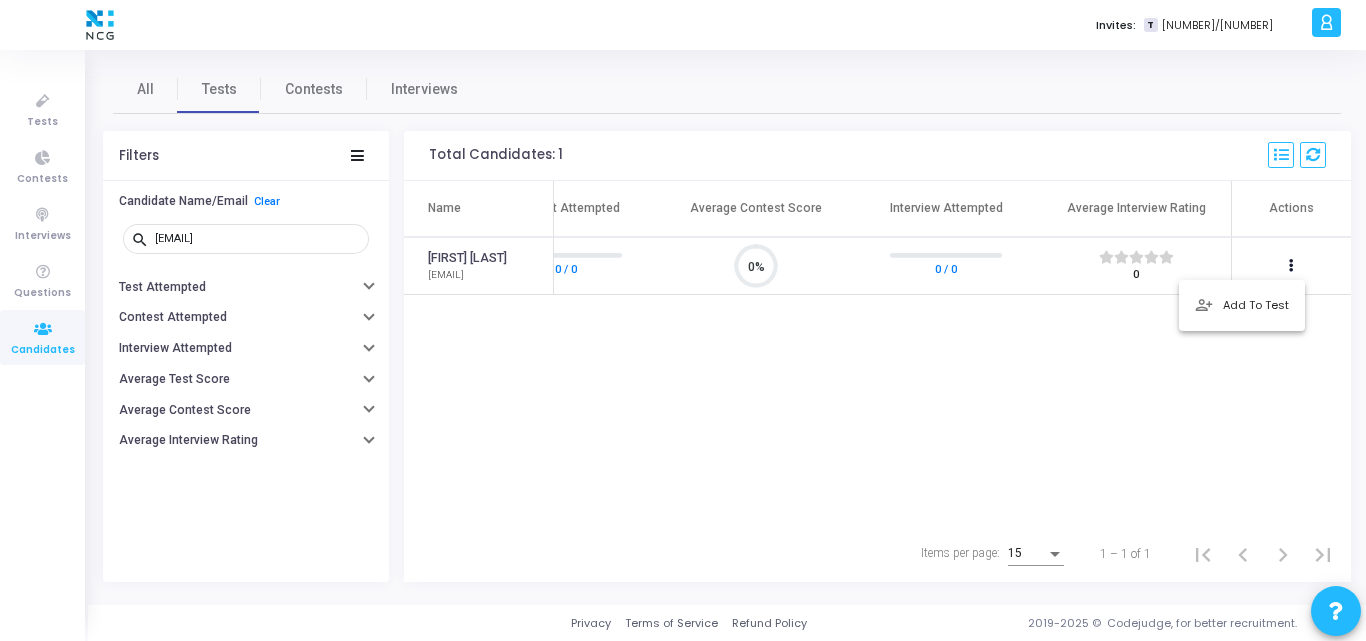 click at bounding box center (683, 320) 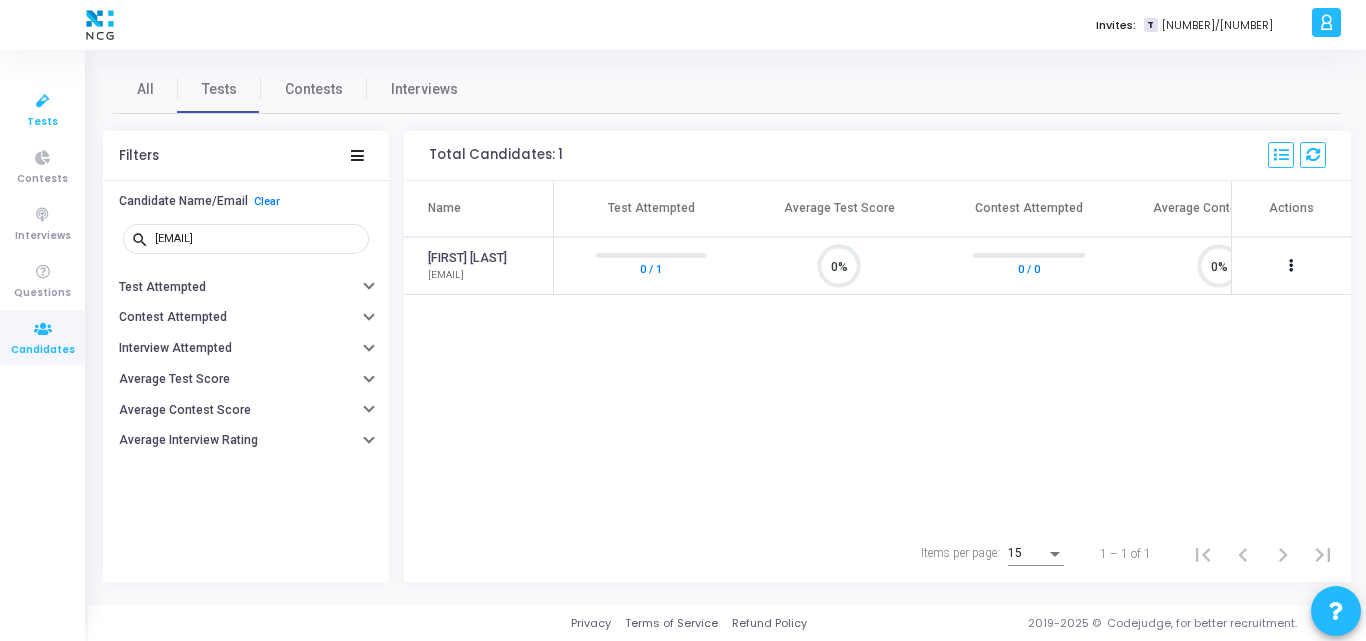 click on "Tests" at bounding box center (42, 122) 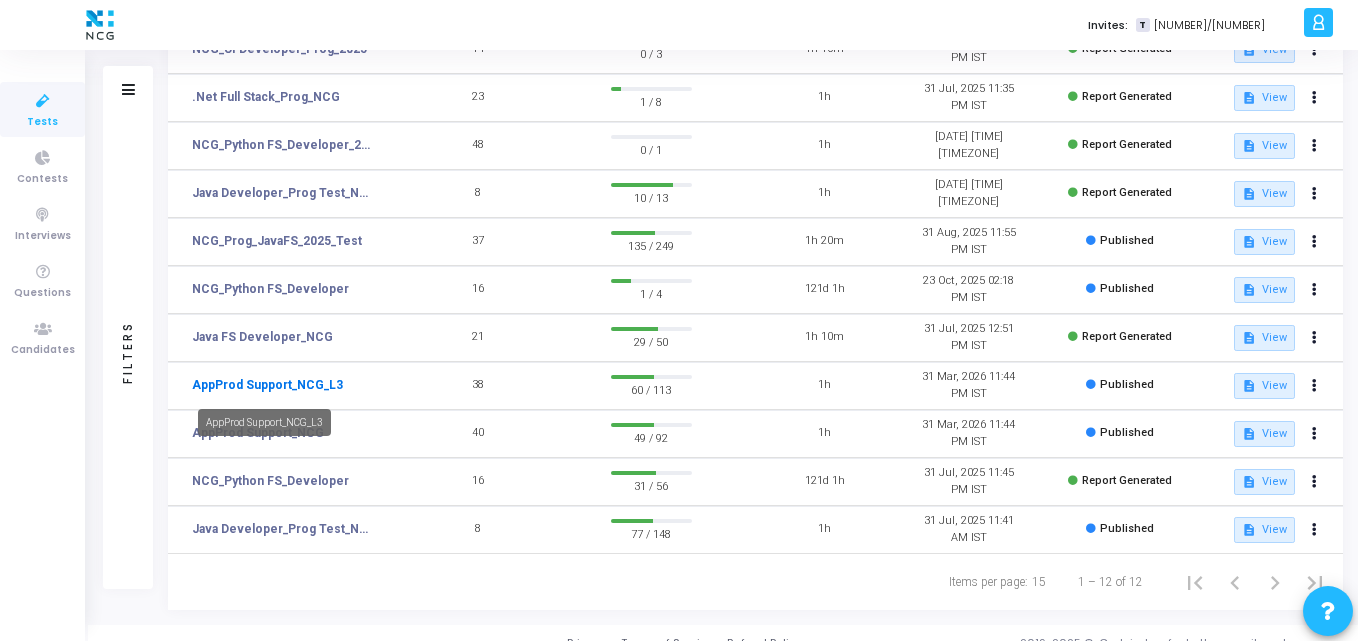 click on "AppProd Support_NCG_L3" 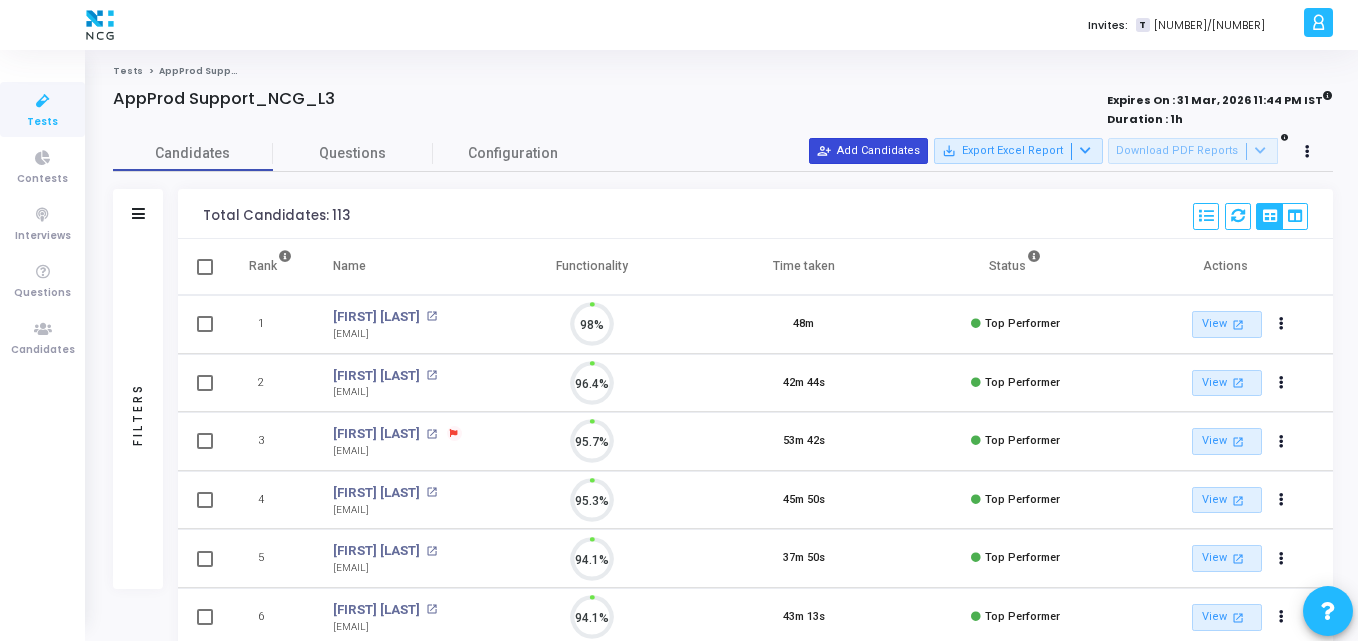 scroll, scrollTop: 9, scrollLeft: 9, axis: both 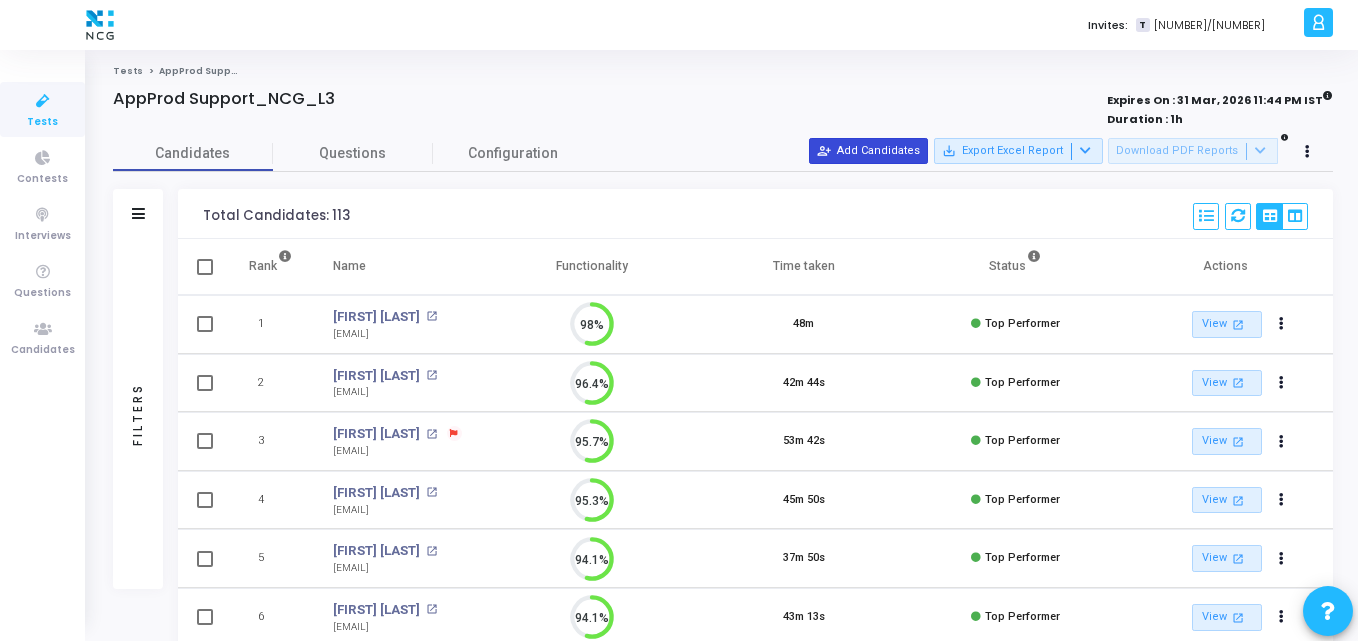 click on "person_add_alt  Add Candidates" at bounding box center [868, 151] 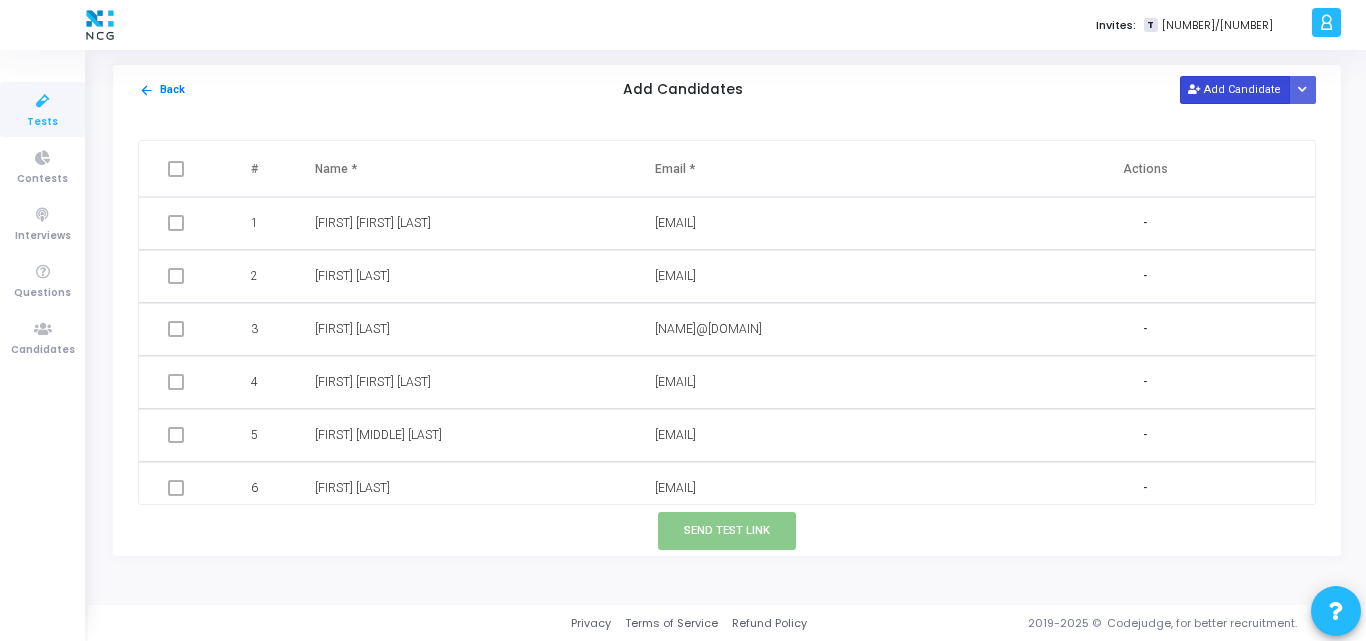 click on "Add Candidate" at bounding box center [1235, 89] 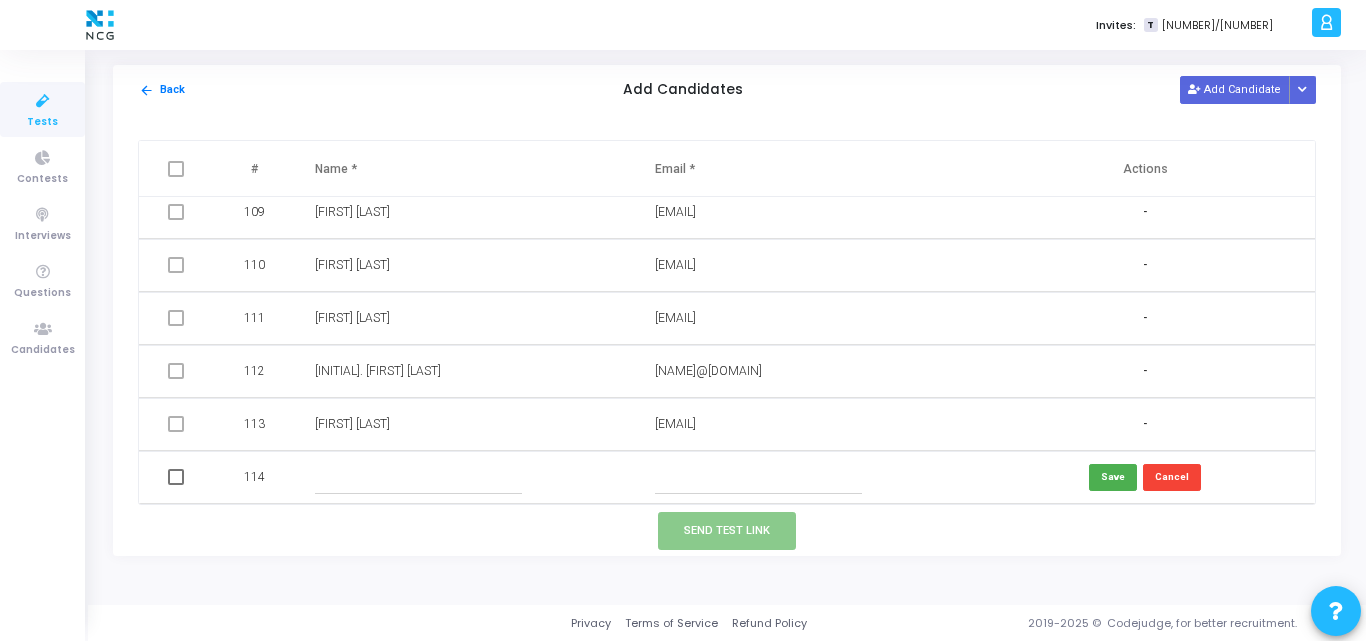 click at bounding box center (758, 477) 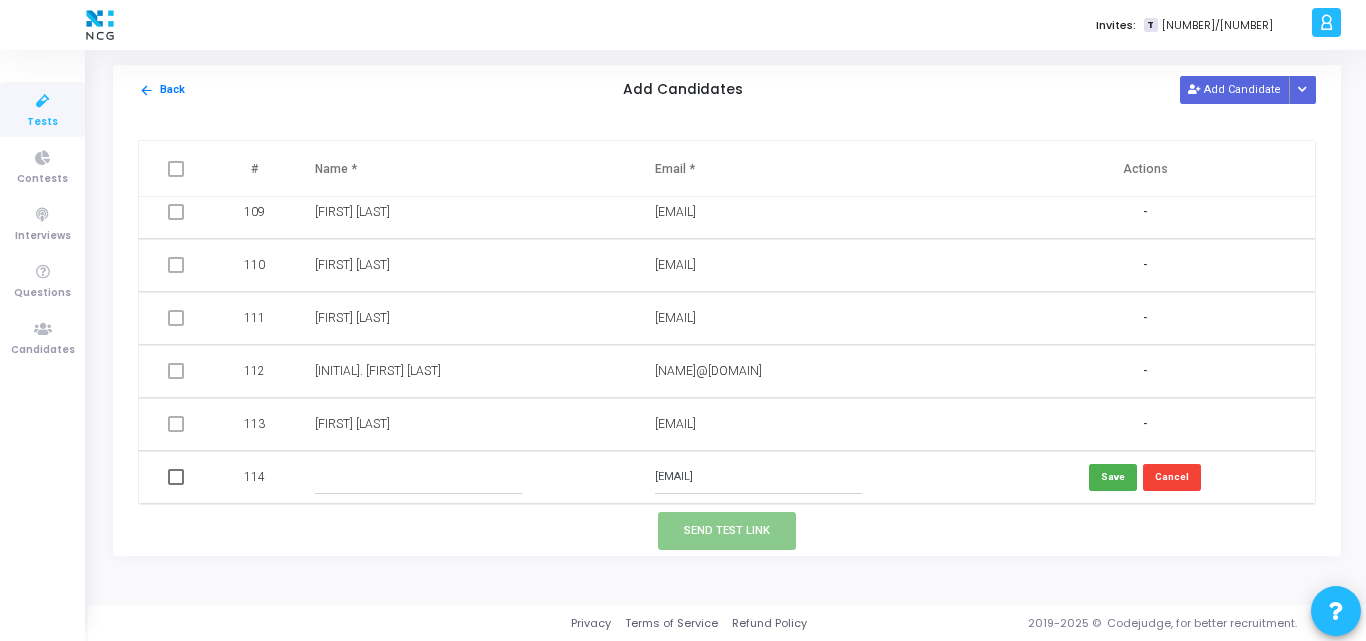 type on "[EMAIL]" 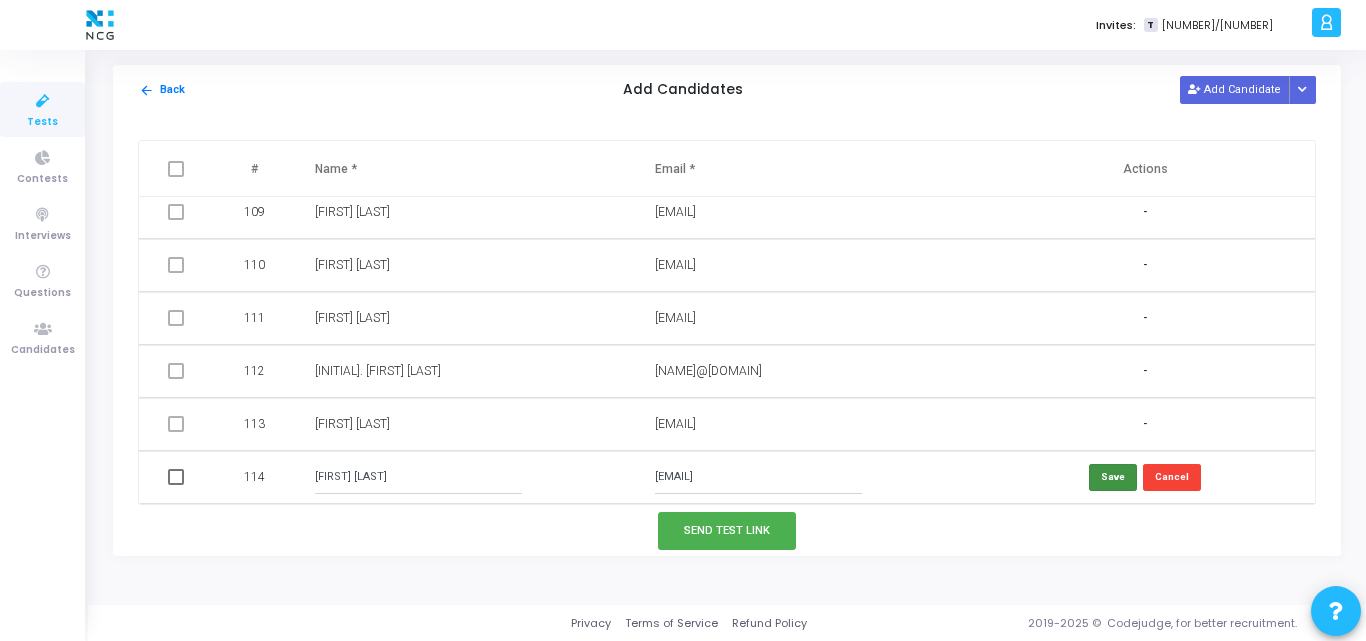 type on "[FIRST] [LAST]" 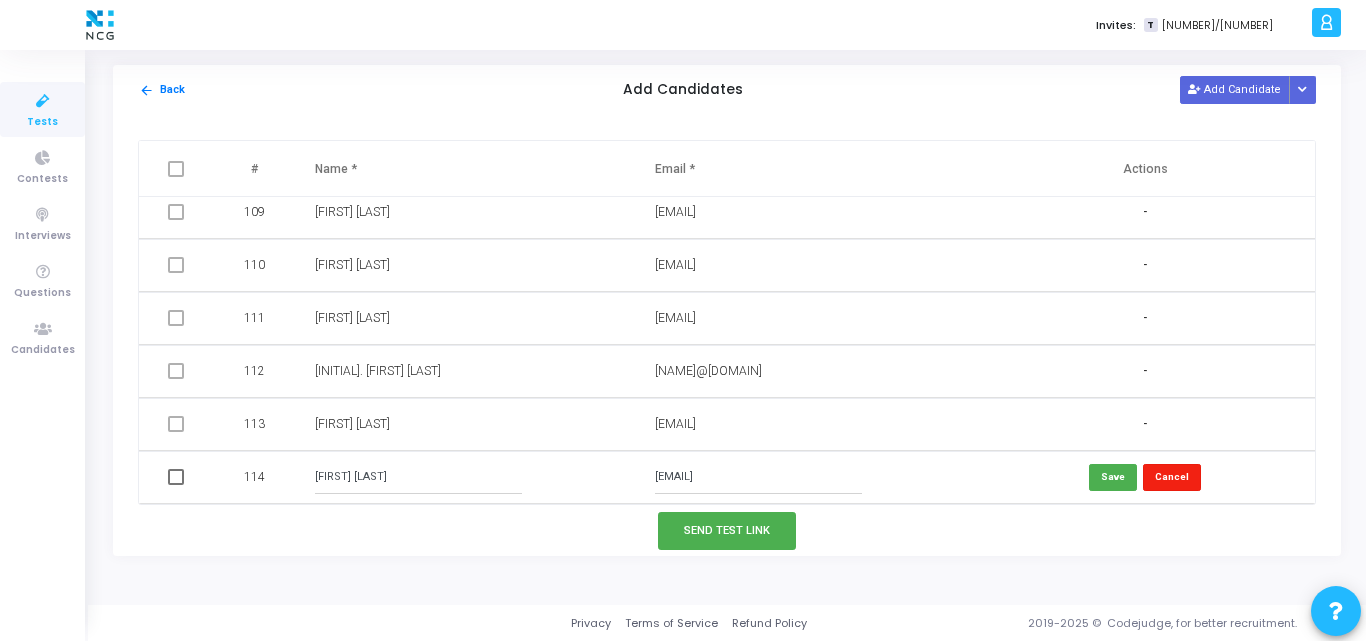 click on "Cancel" at bounding box center (1172, 477) 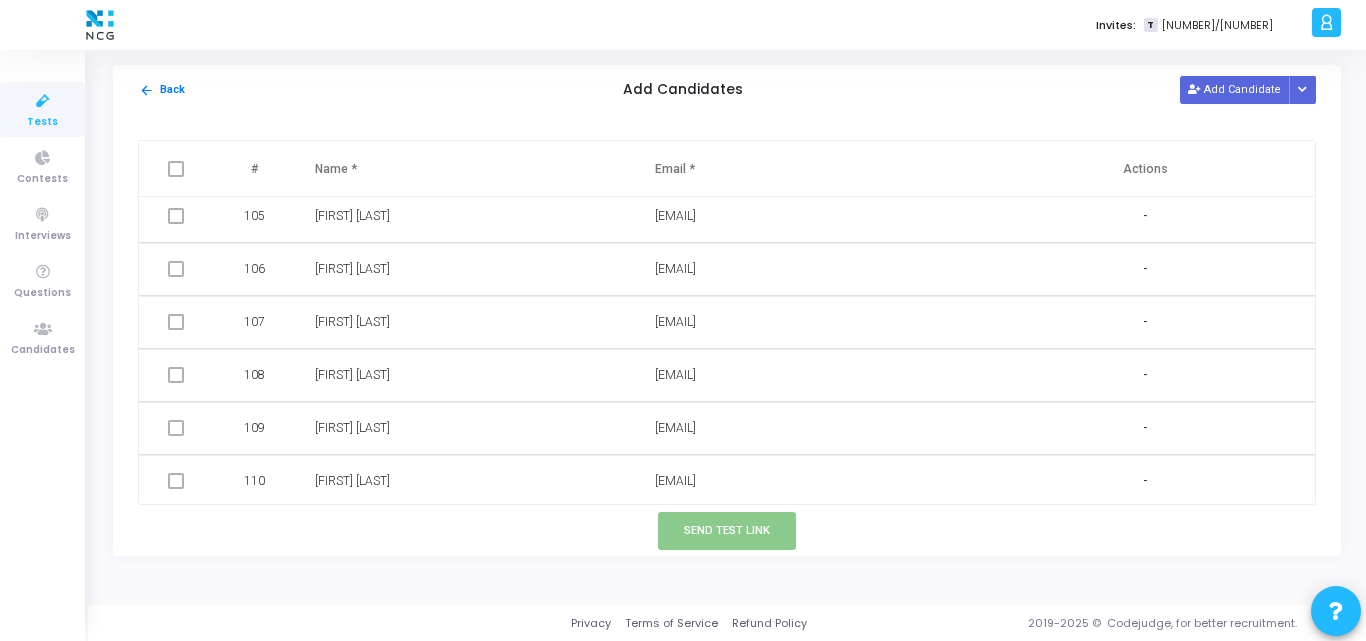 click at bounding box center [176, 322] 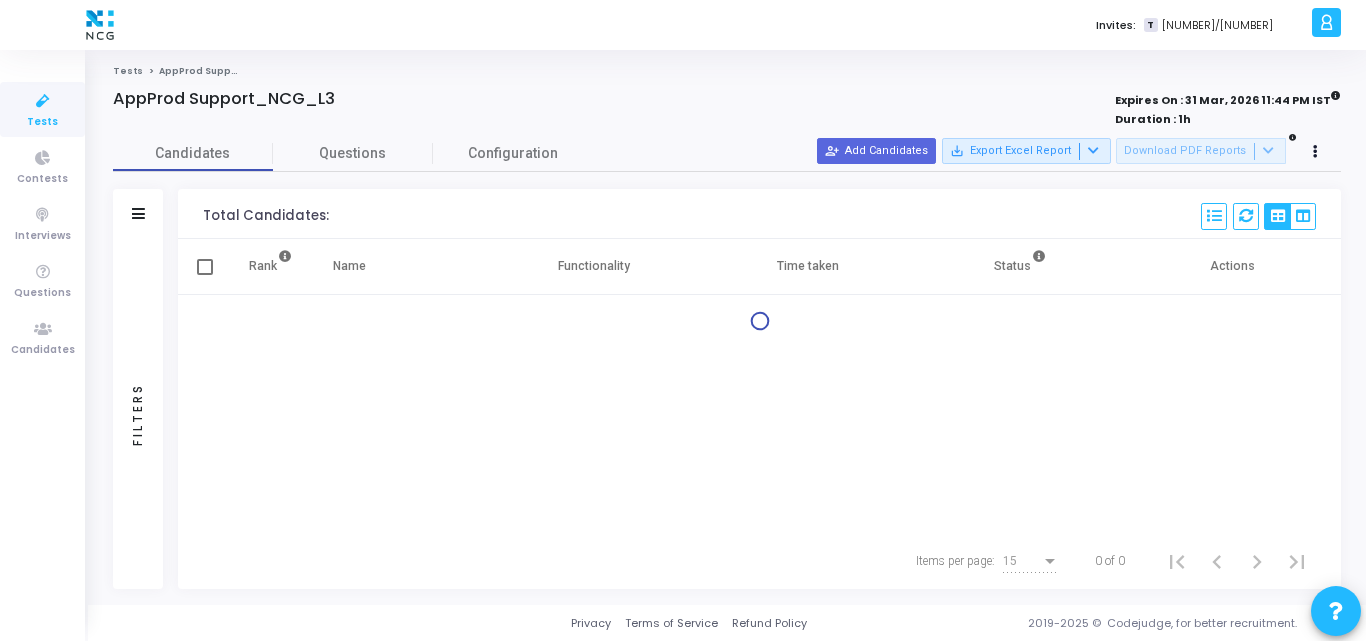 click at bounding box center [43, 101] 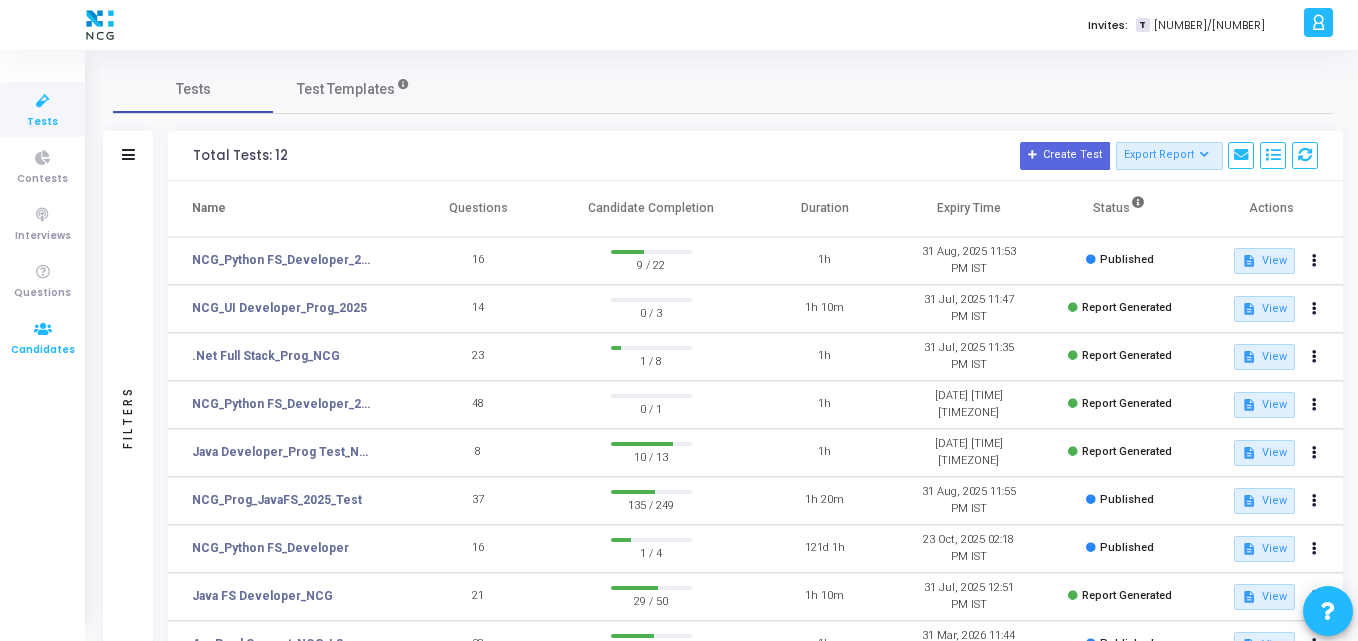 click at bounding box center (43, 329) 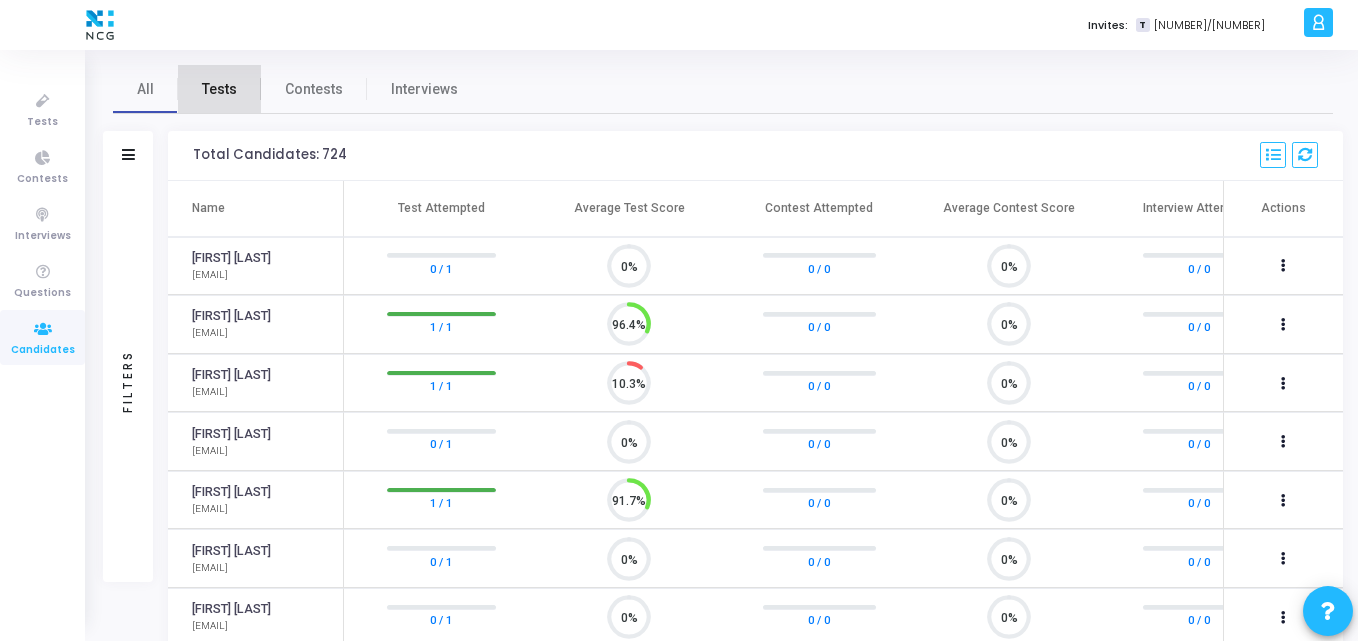 click on "Tests" at bounding box center (219, 89) 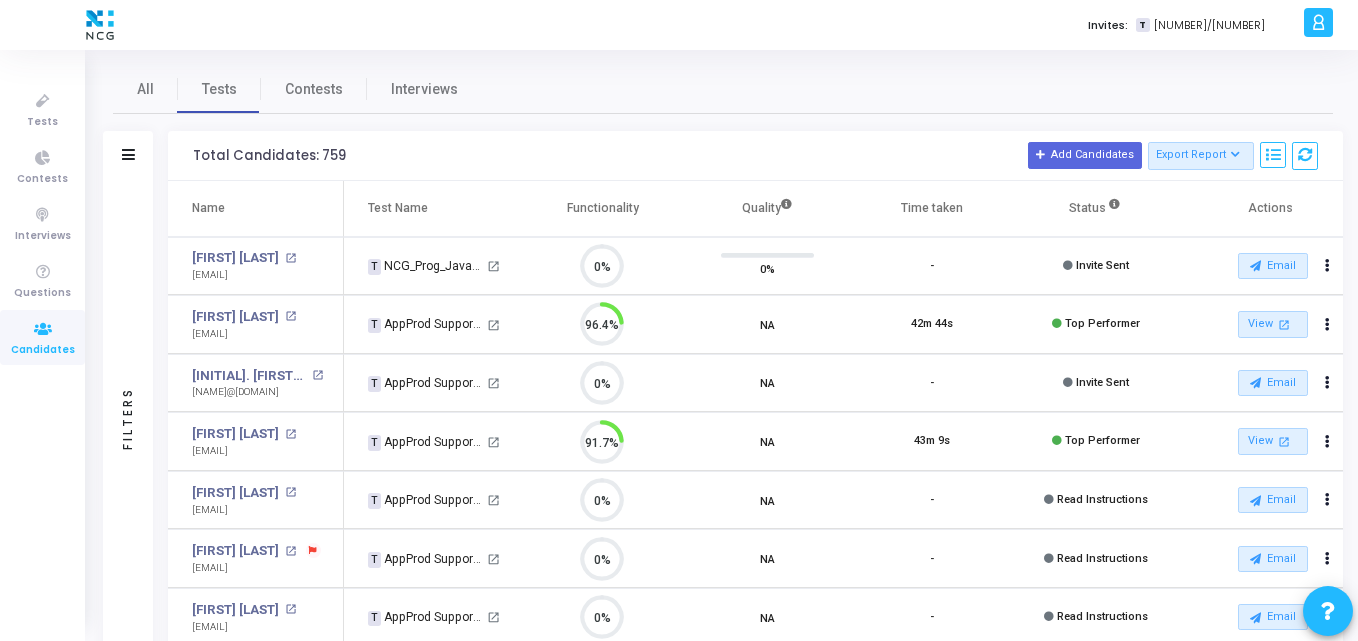 click on "Filters" 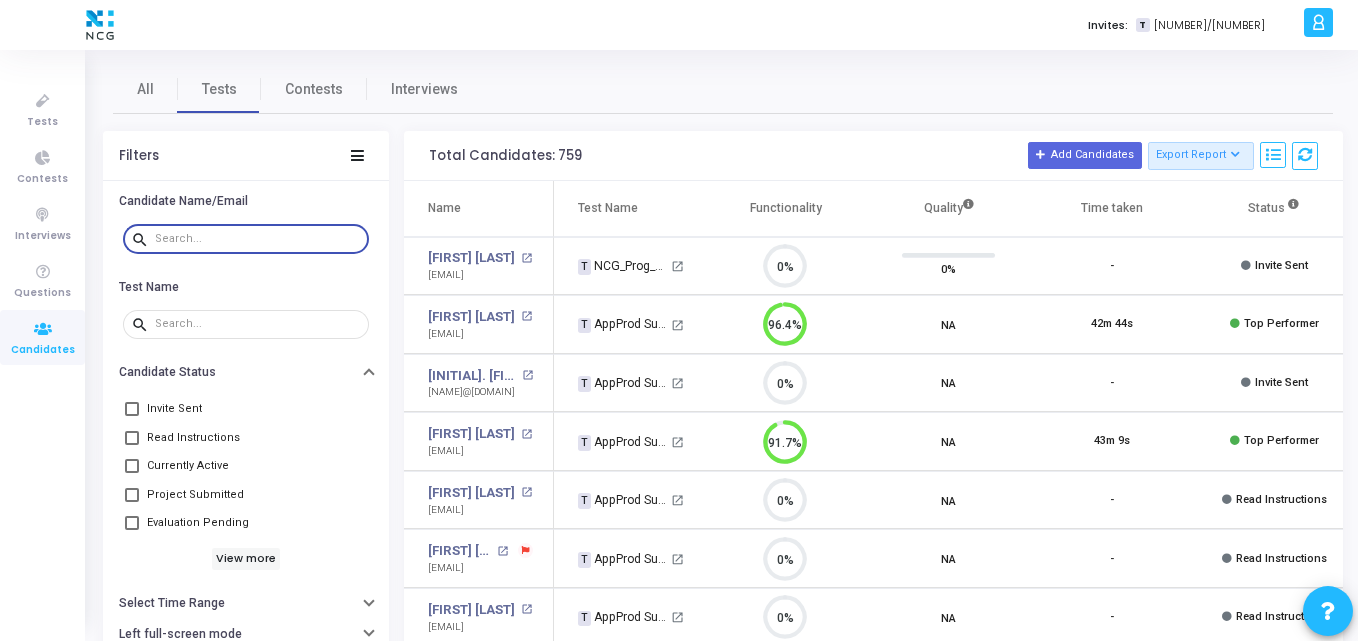 click at bounding box center [258, 239] 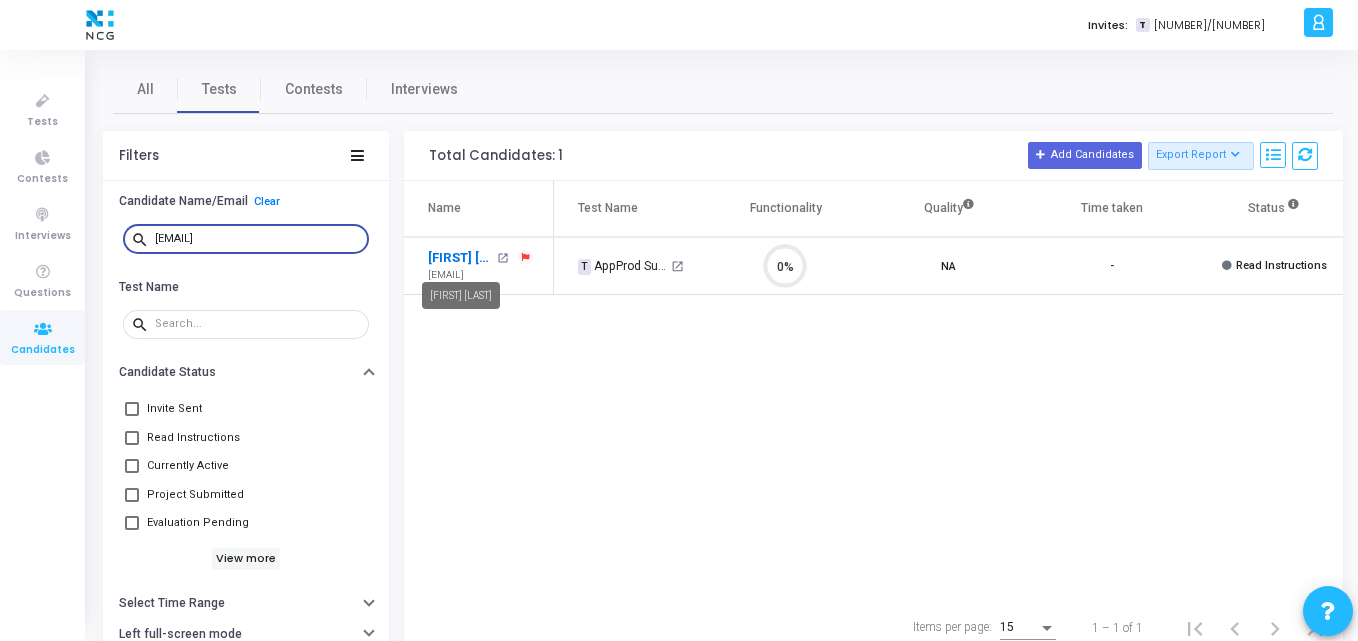 type on "[EMAIL]" 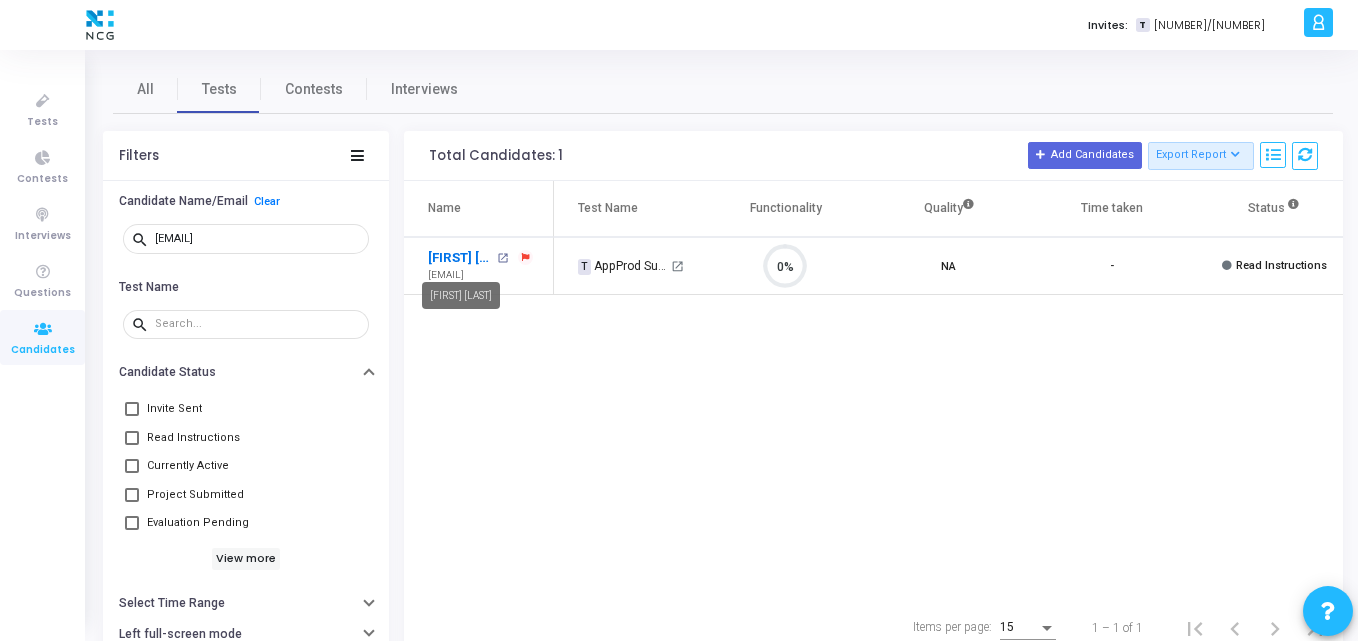 click on "[FIRST] [LAST]" at bounding box center (460, 258) 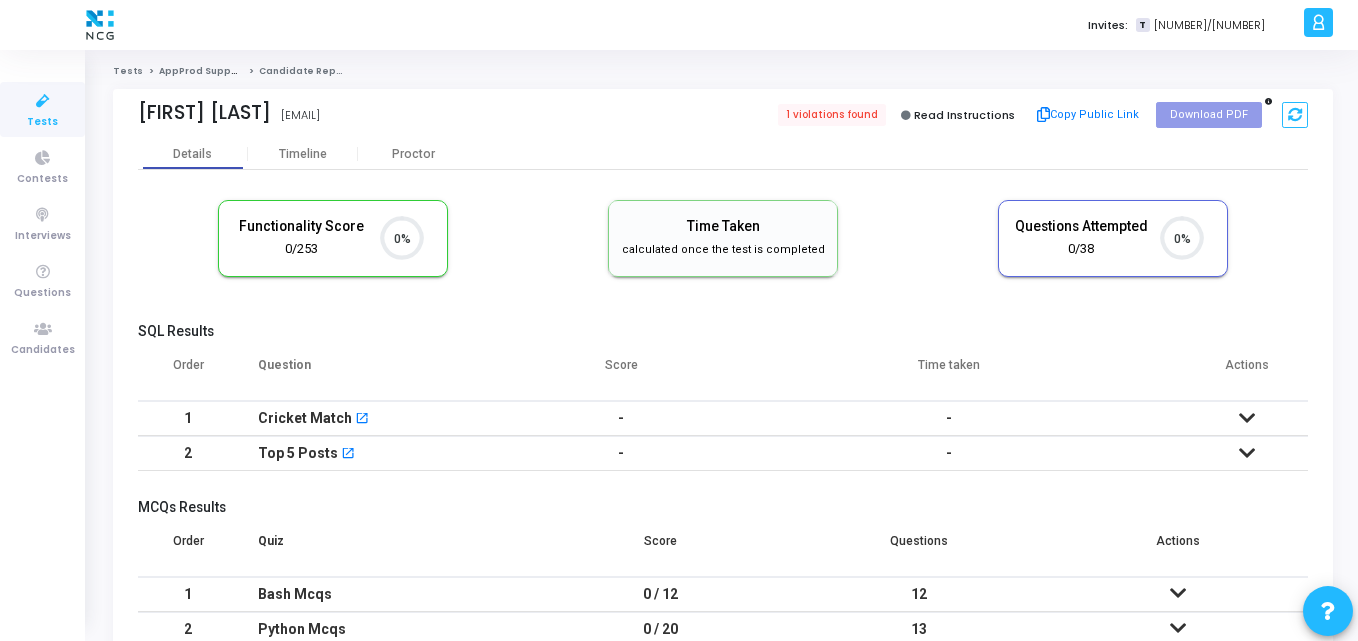 click on "Functionality Score 0/253 0%" at bounding box center [333, 238] 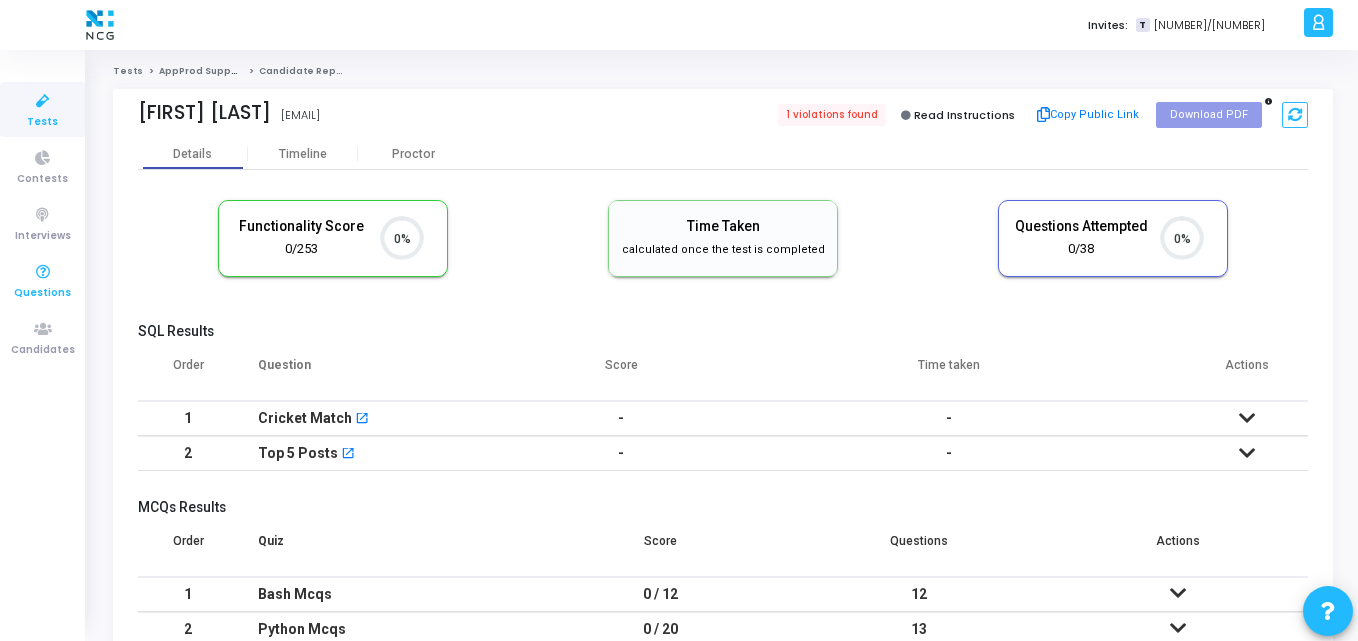 click on "Questions" at bounding box center [42, 280] 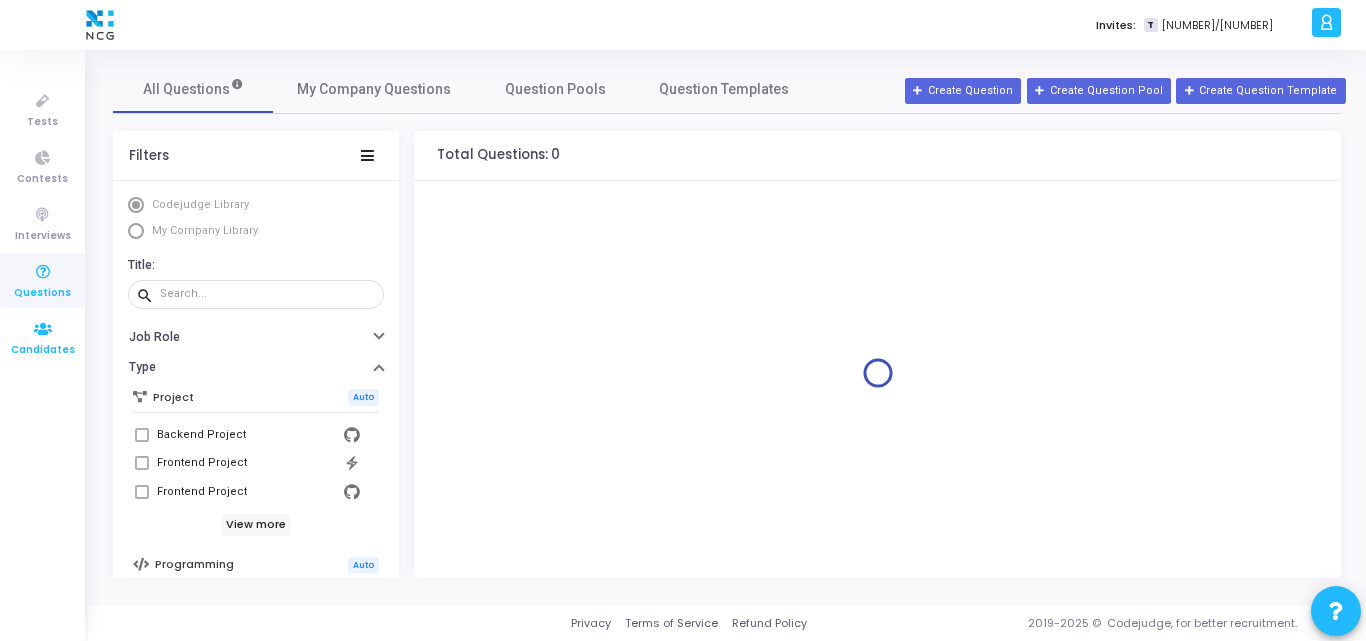 click at bounding box center [43, 329] 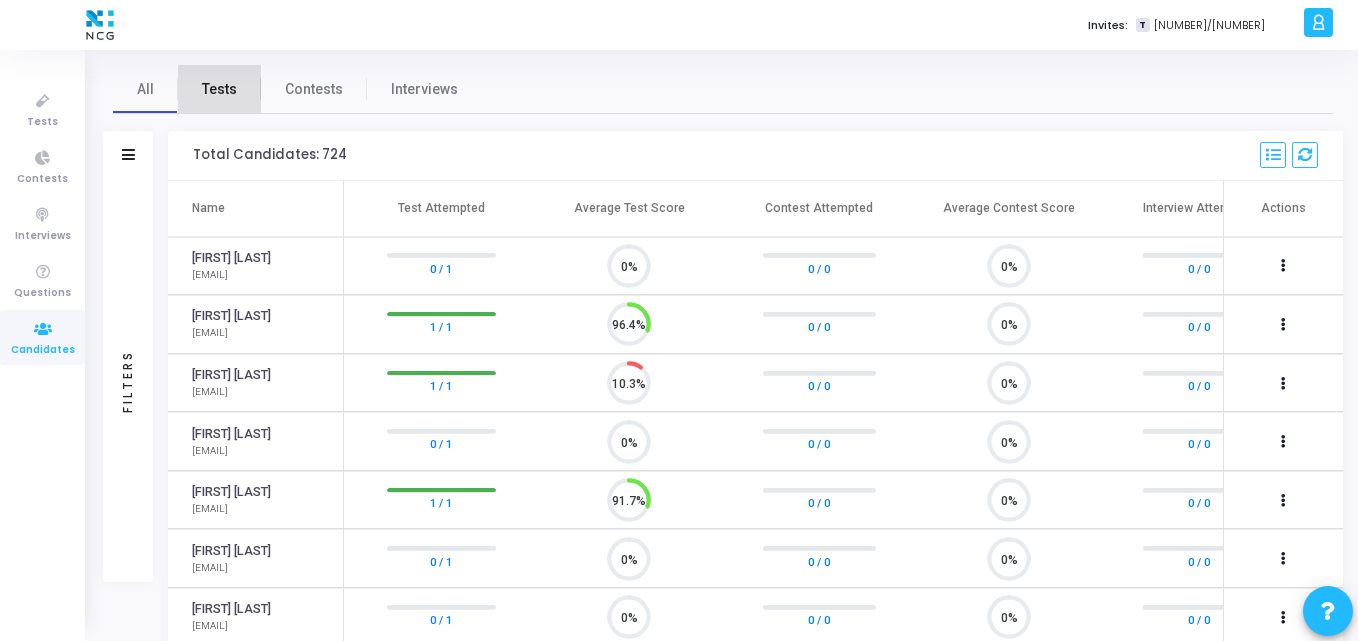 click on "Tests" at bounding box center [219, 89] 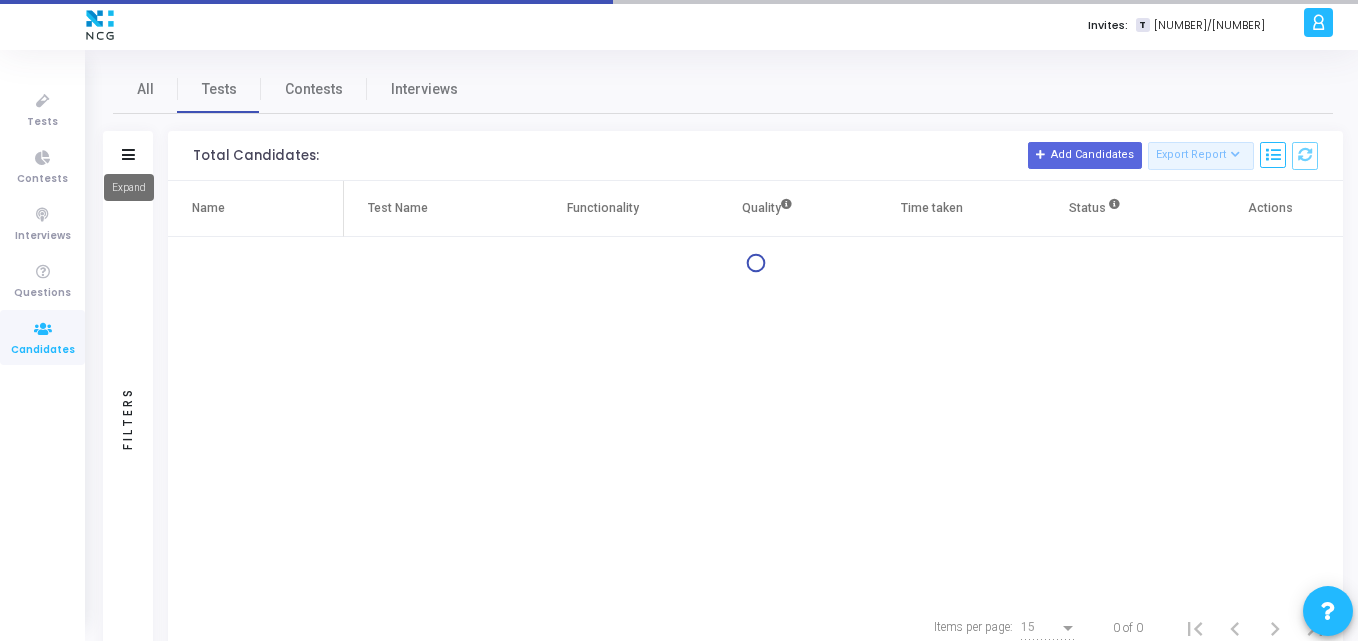 click 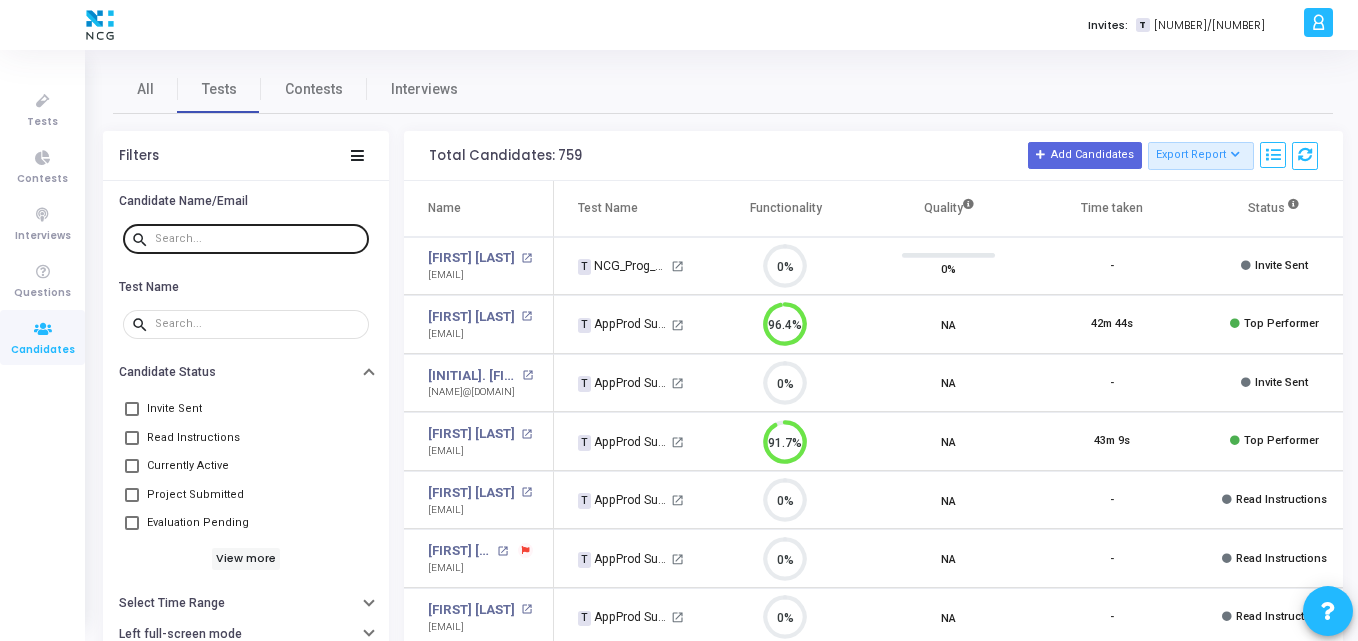 click at bounding box center (258, 238) 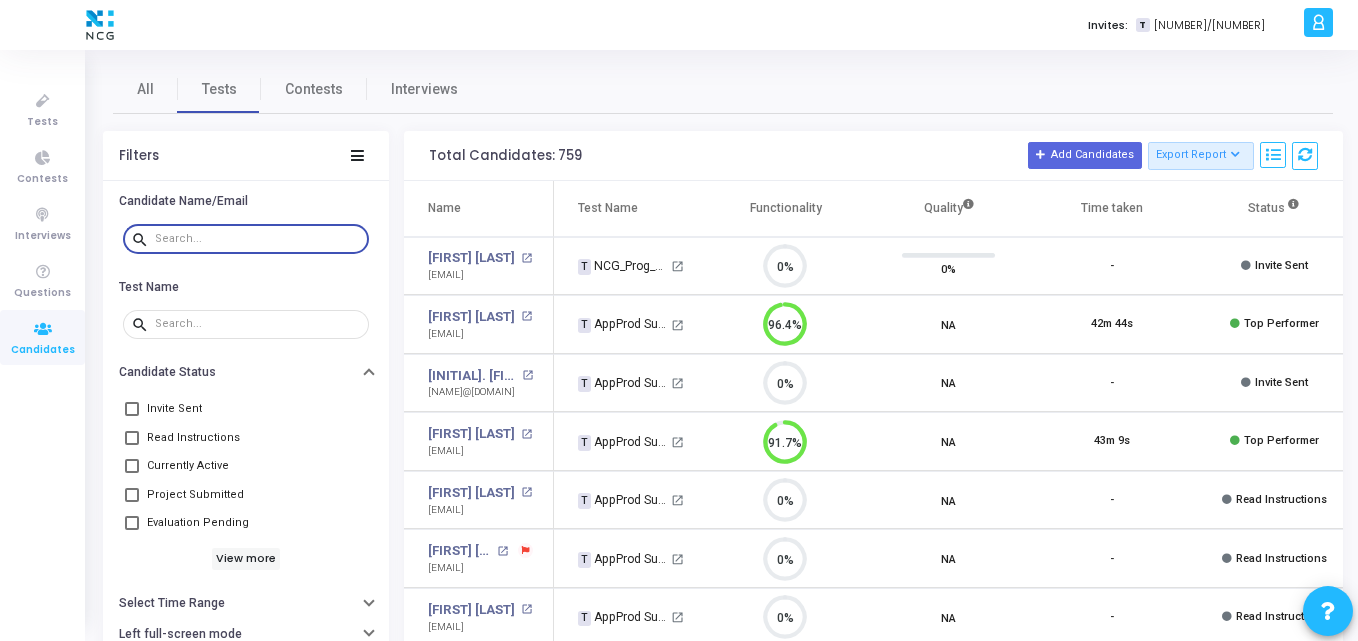 paste on "[EMAIL]" 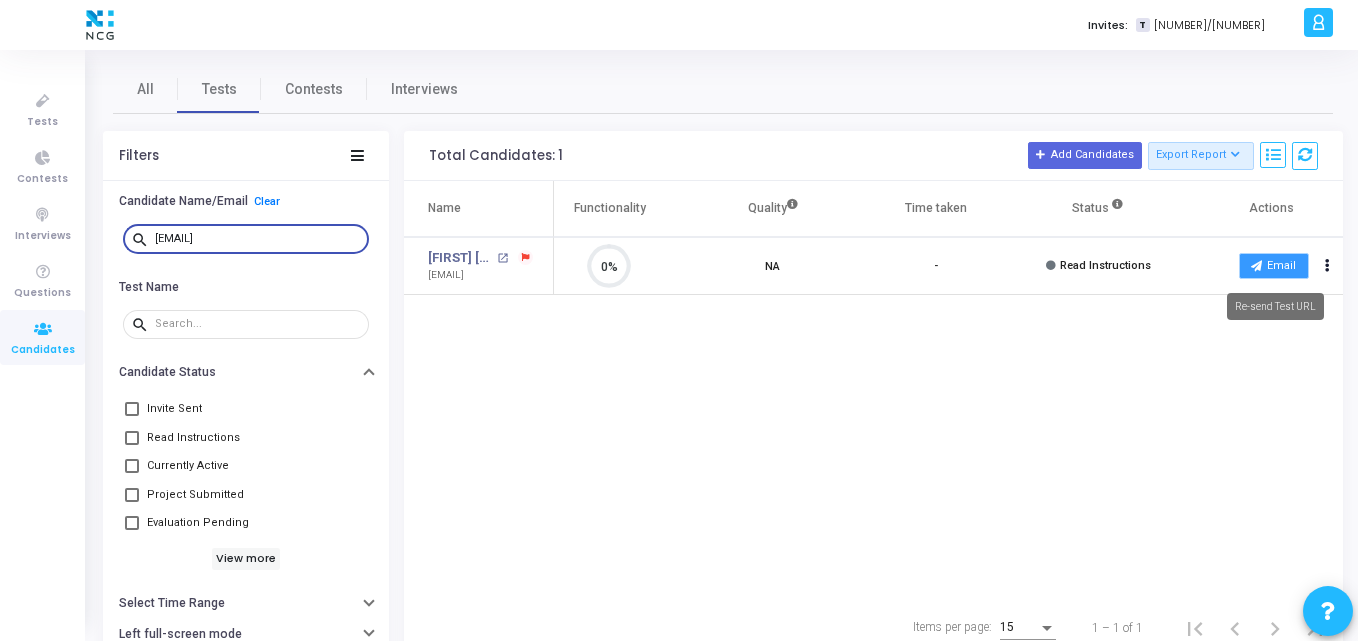 type on "[EMAIL]" 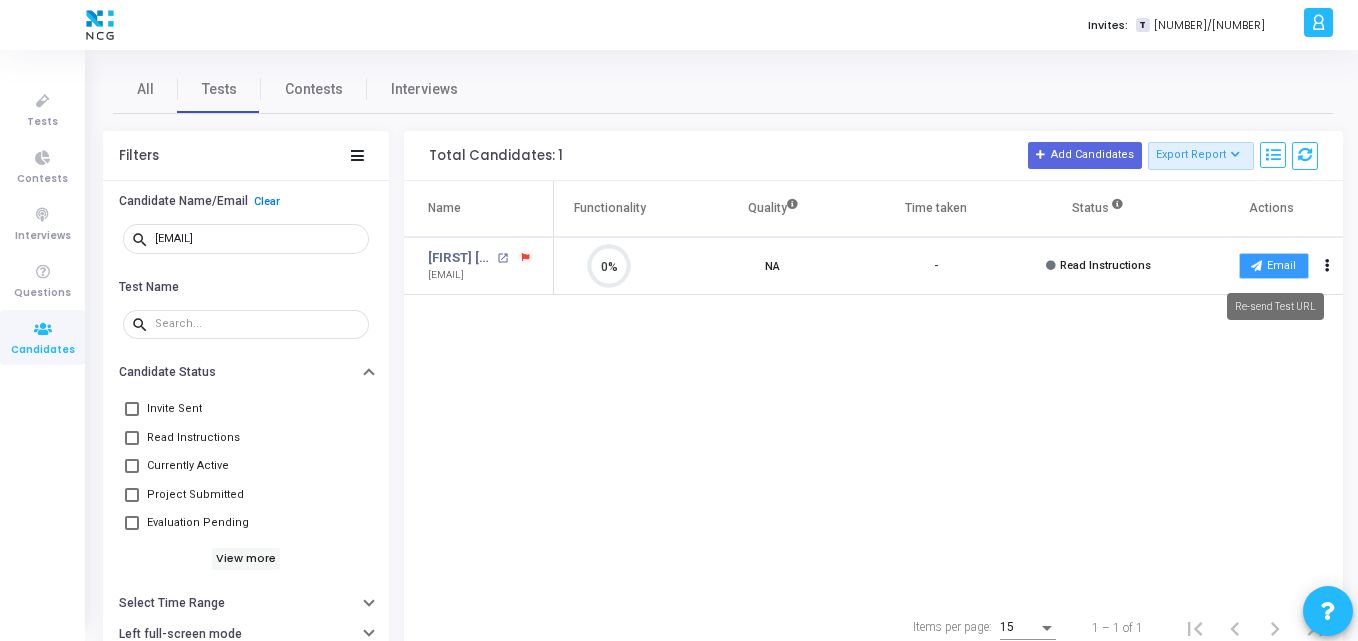 click on "Email" at bounding box center [1274, 266] 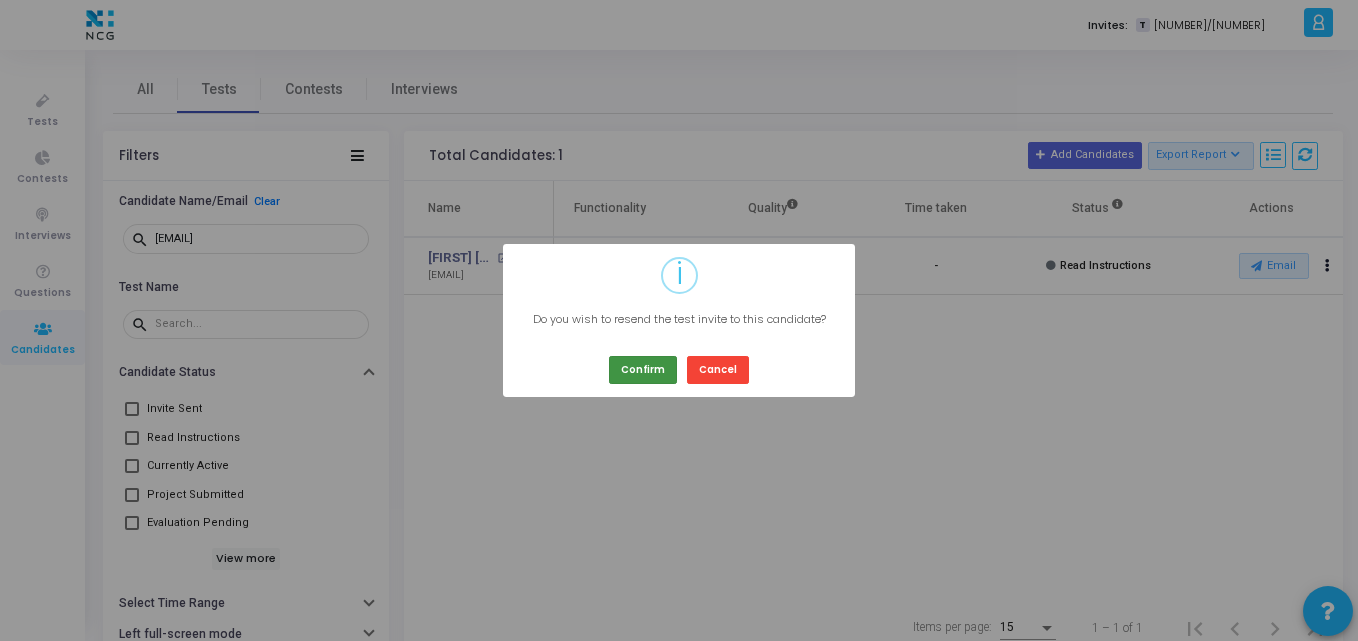 click on "Confirm" at bounding box center (643, 369) 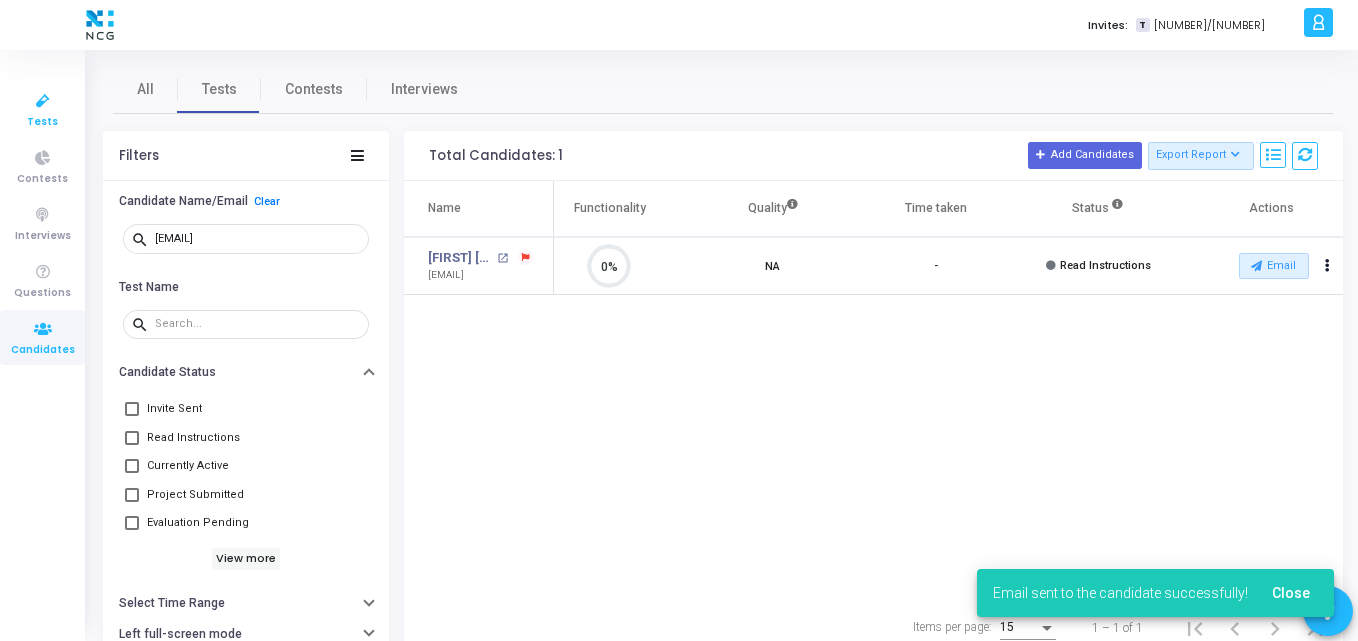 click on "Tests" at bounding box center [42, 122] 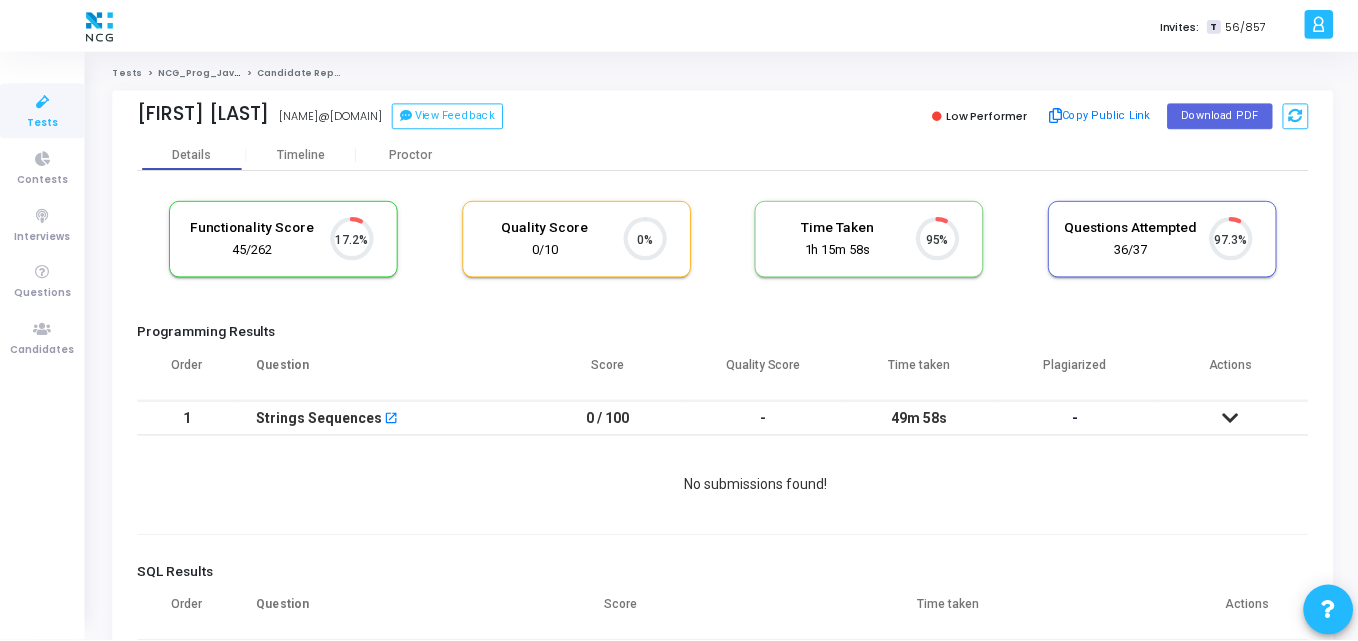 scroll, scrollTop: 0, scrollLeft: 0, axis: both 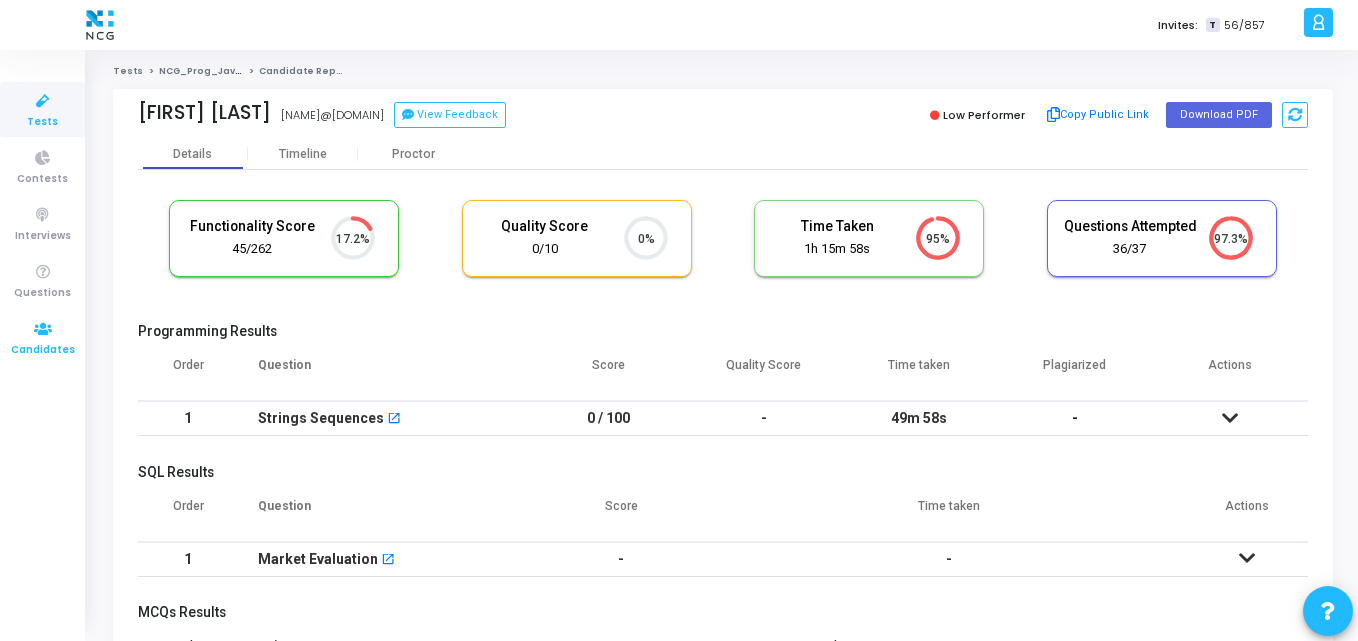 click on "Candidates" at bounding box center [42, 337] 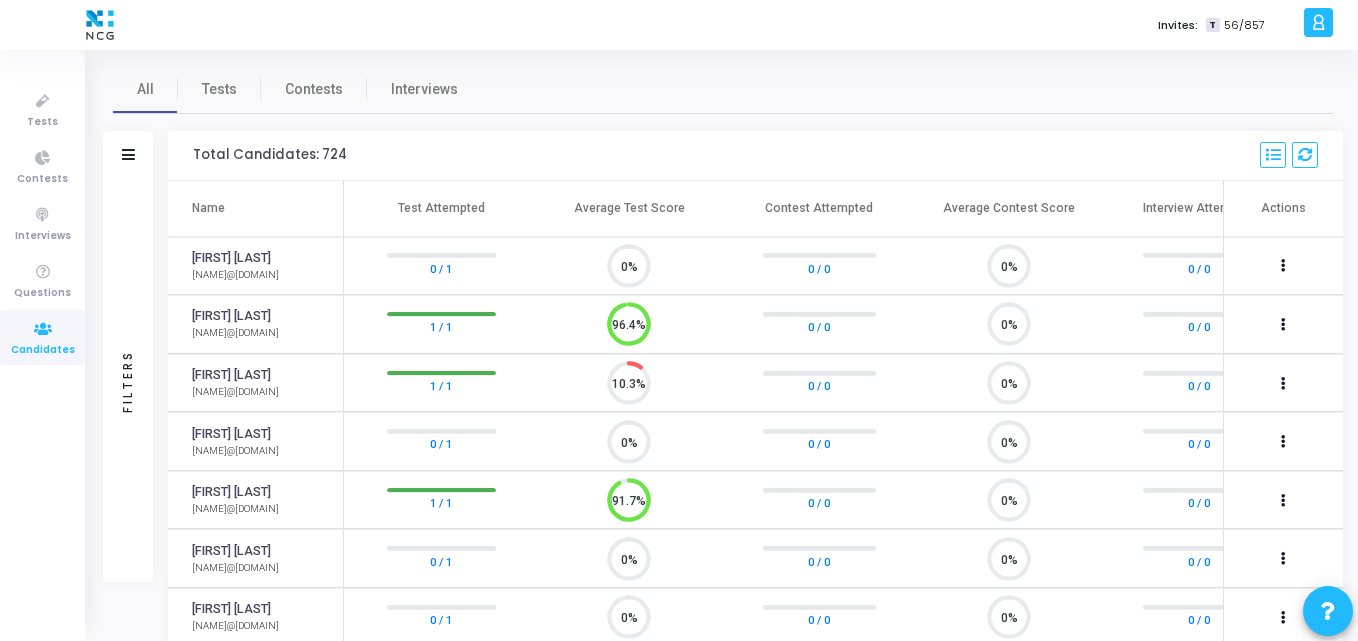scroll, scrollTop: 9, scrollLeft: 9, axis: both 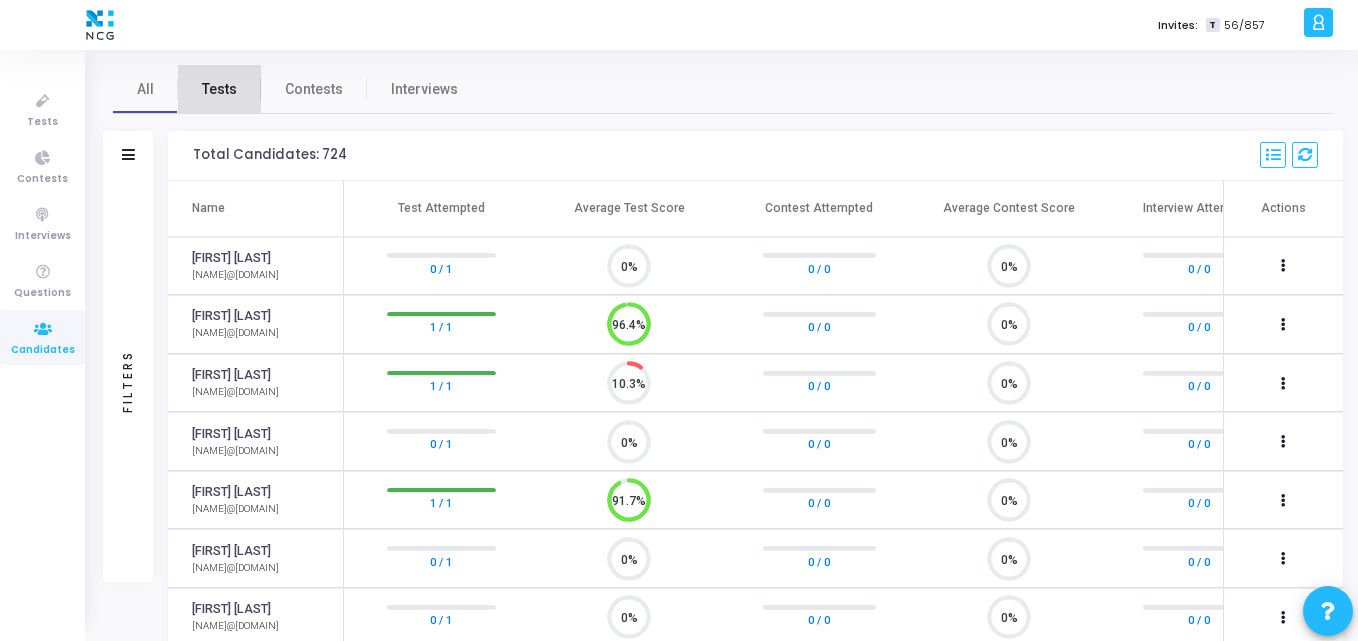 click on "Tests" at bounding box center [219, 89] 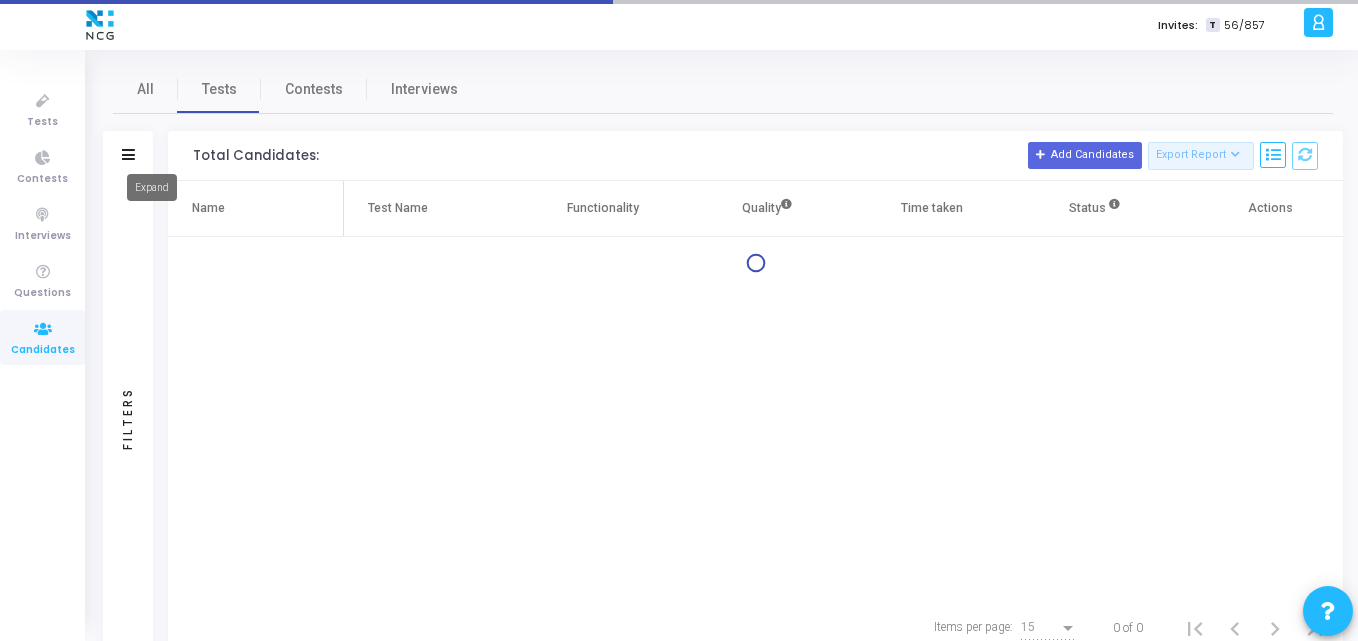 click 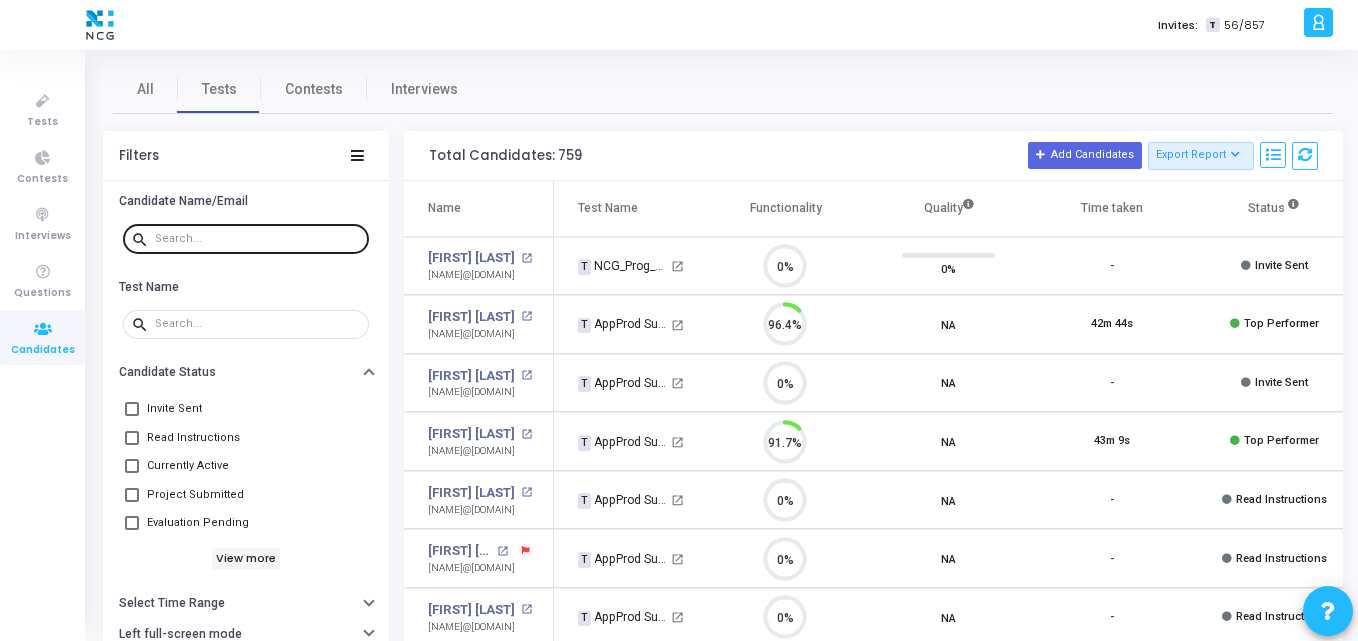 click at bounding box center (258, 238) 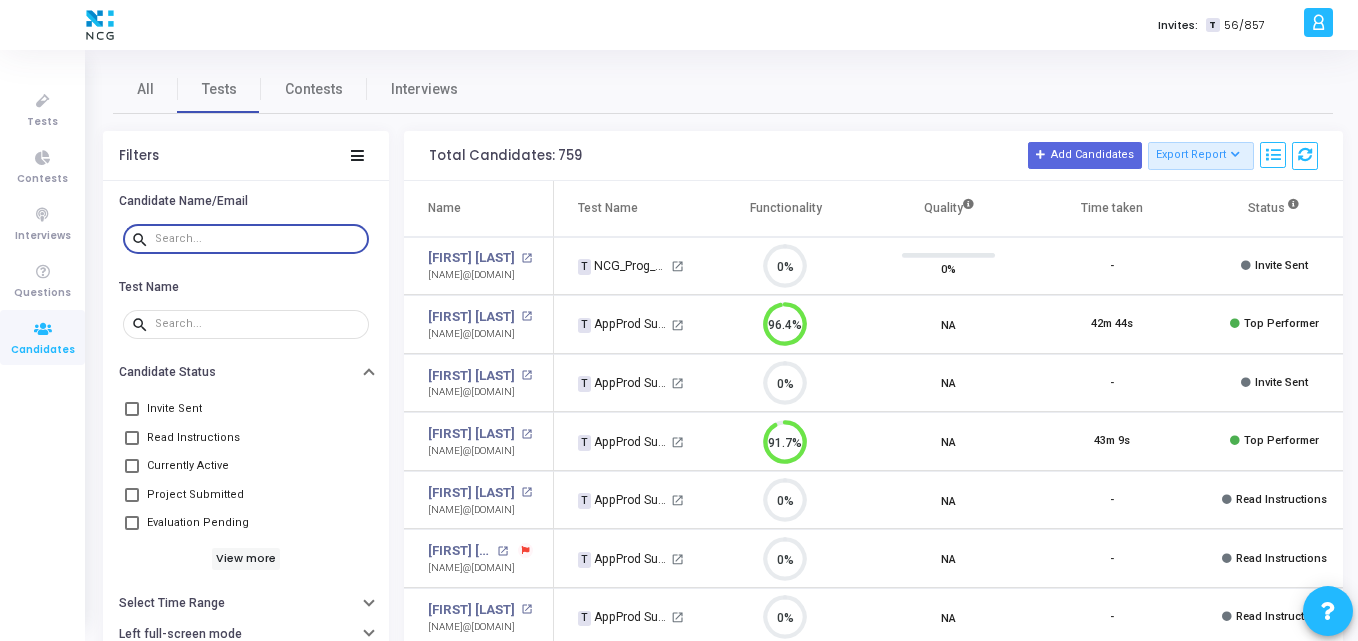 paste on "[NAME]@[DOMAIN]" 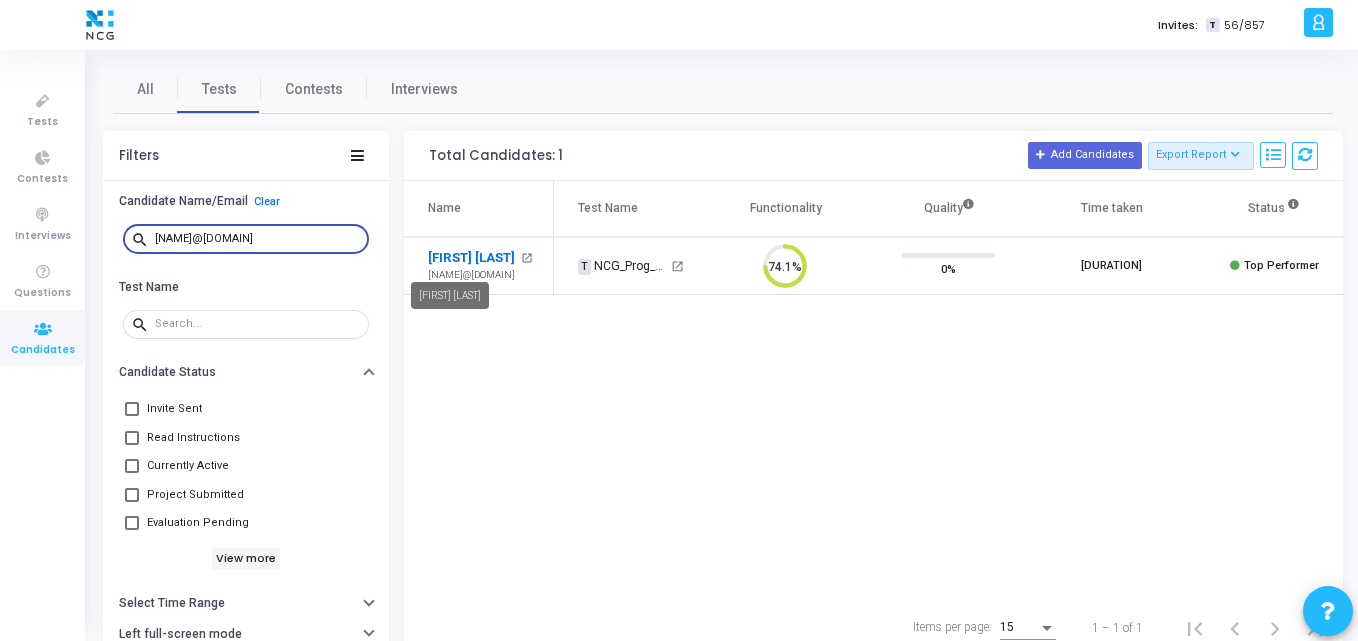 type on "[NAME]@[DOMAIN]" 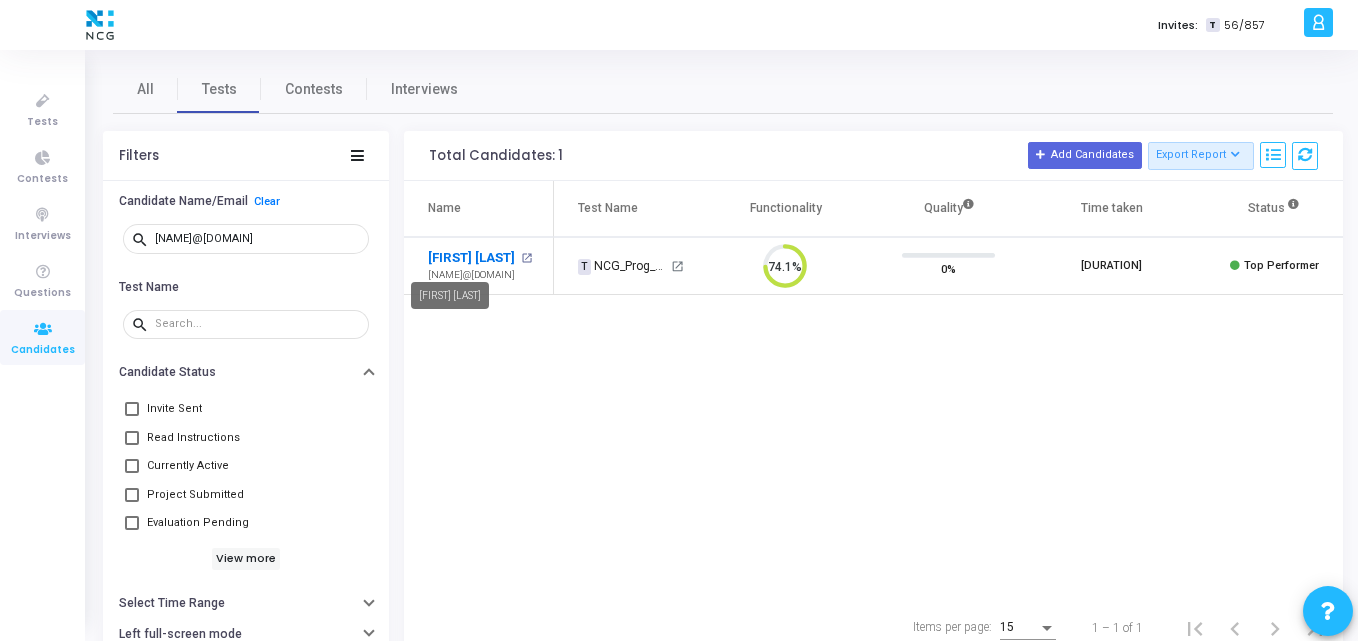 click on "[FIRST] [LAST]" at bounding box center (471, 258) 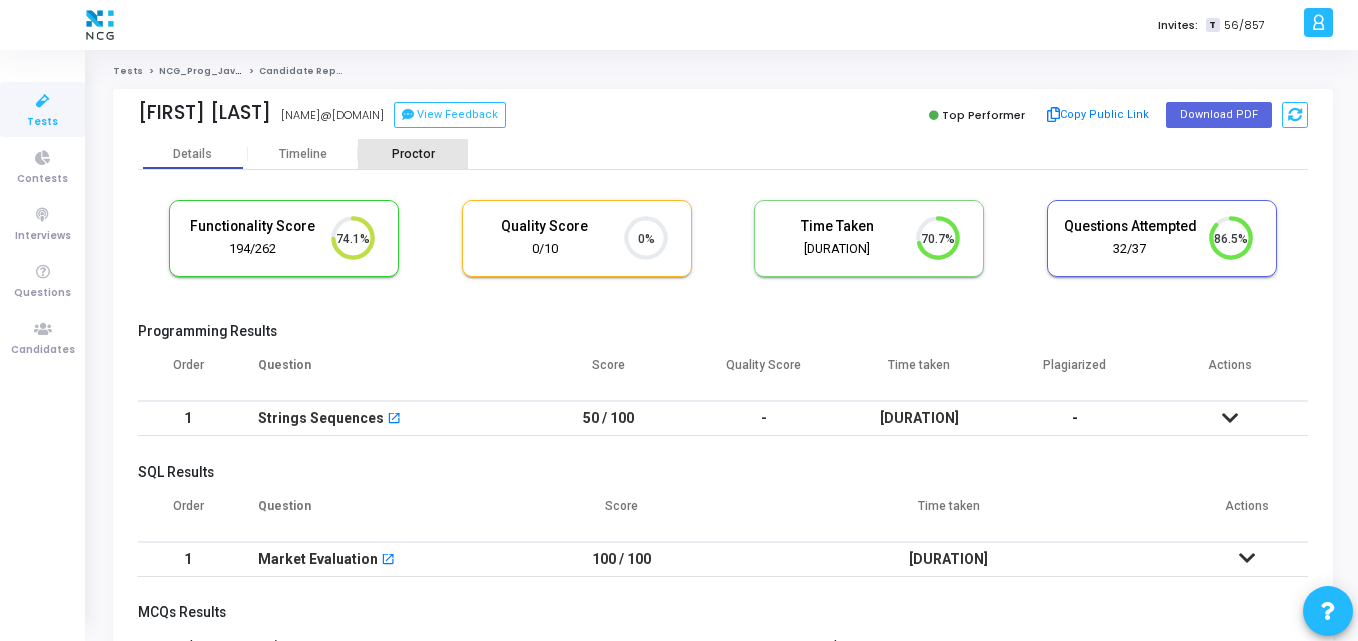 click on "Proctor" at bounding box center [413, 154] 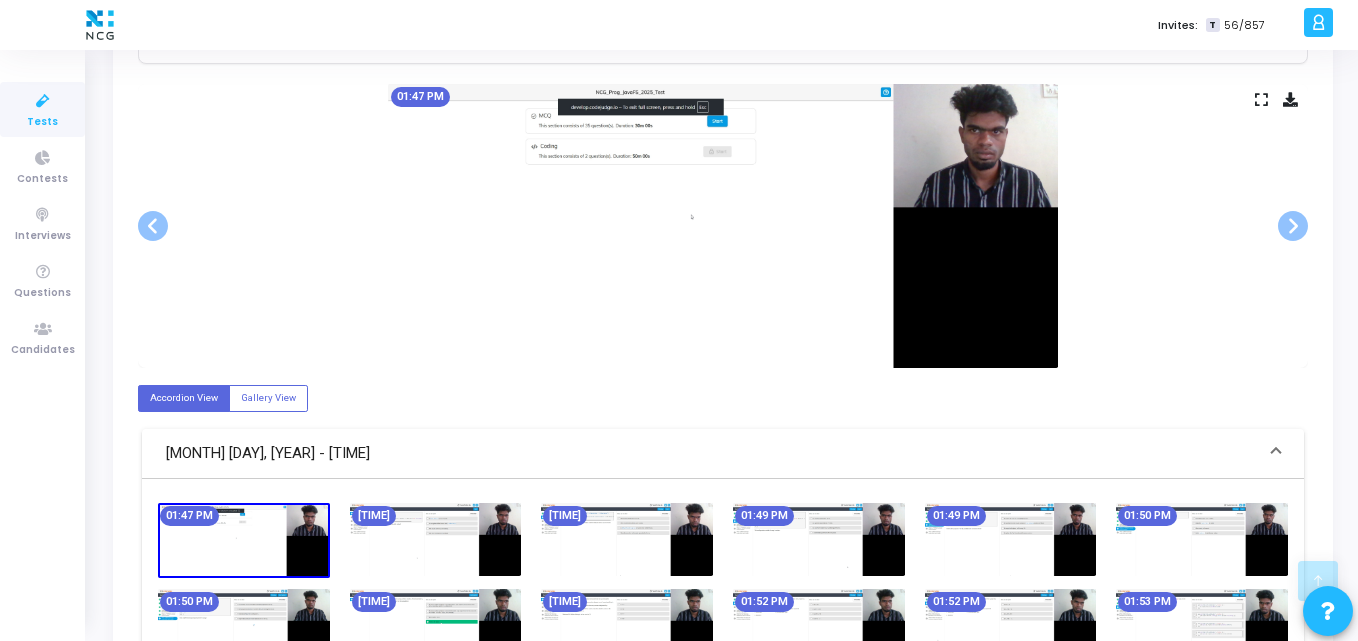 click on "01:47 PM" at bounding box center [723, 226] 